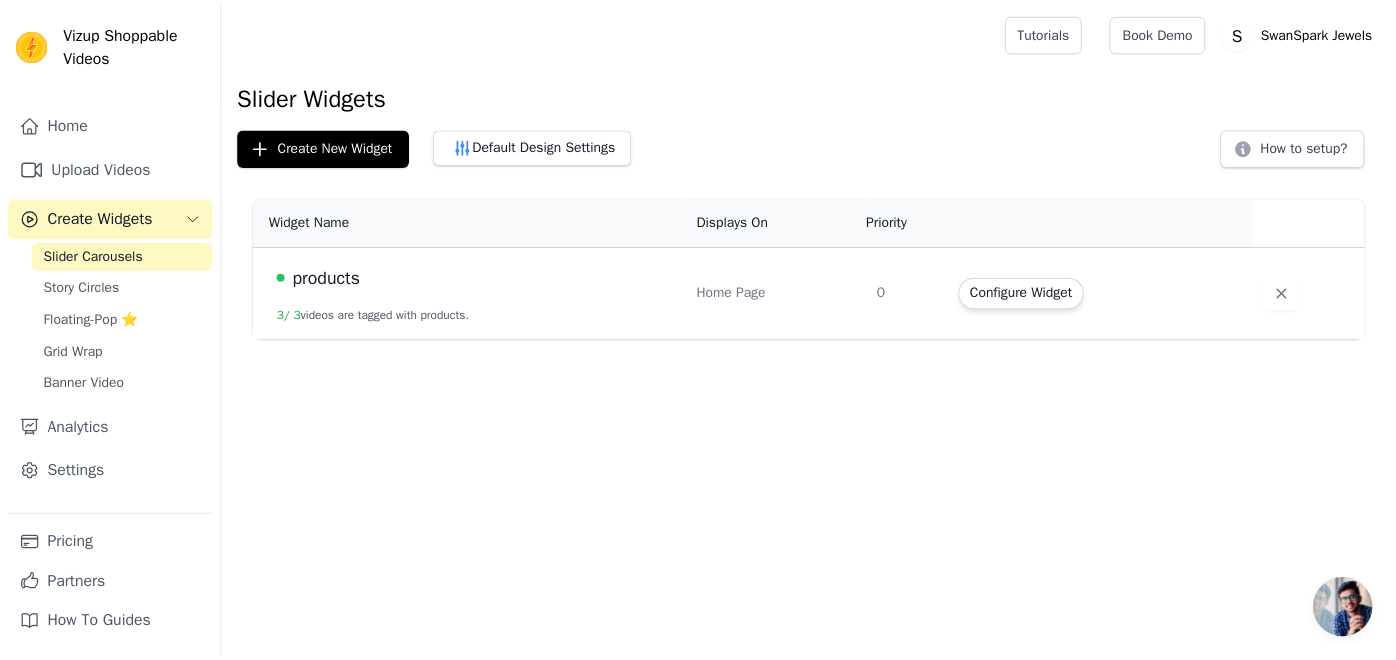 scroll, scrollTop: 0, scrollLeft: 0, axis: both 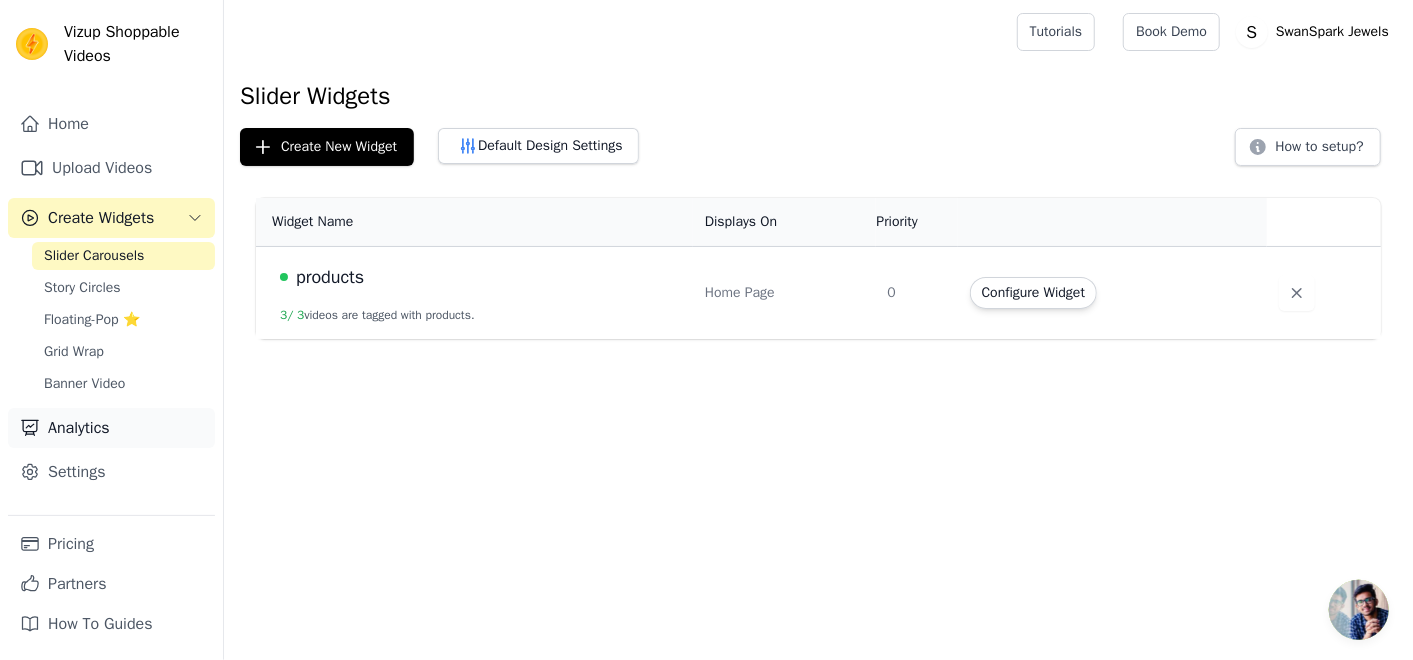 click on "Analytics" at bounding box center [111, 428] 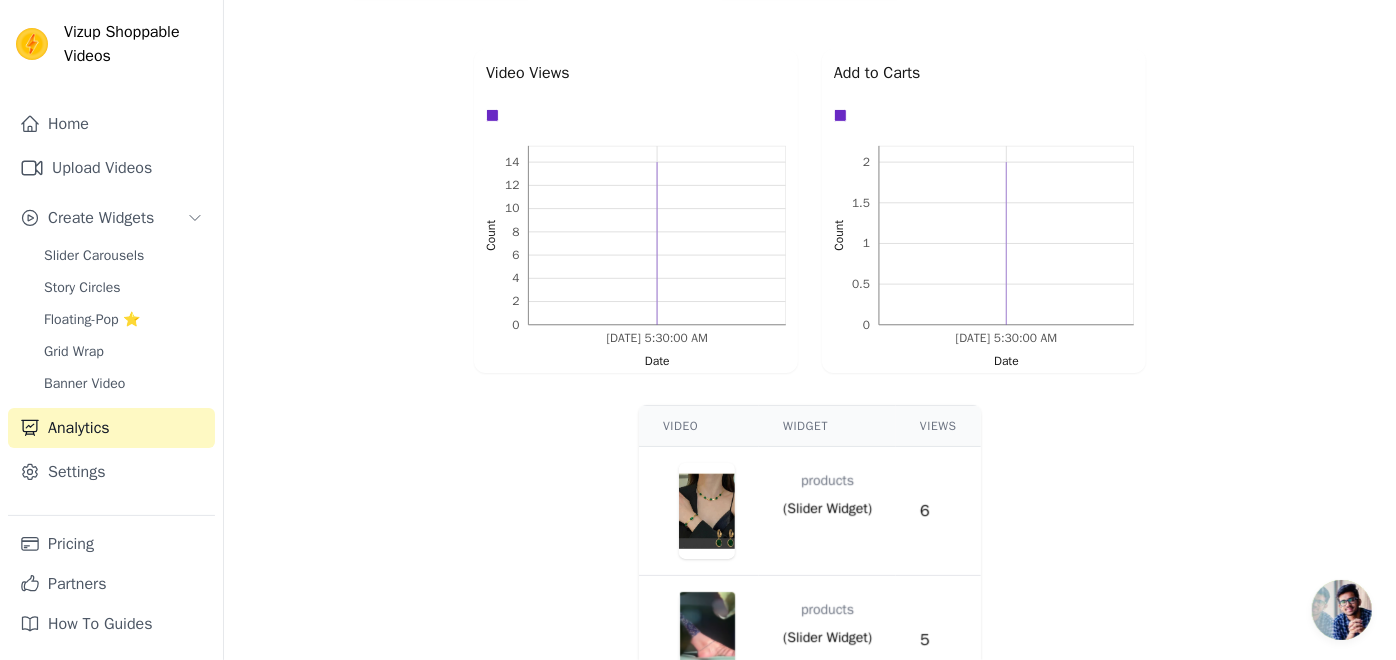 scroll, scrollTop: 606, scrollLeft: 0, axis: vertical 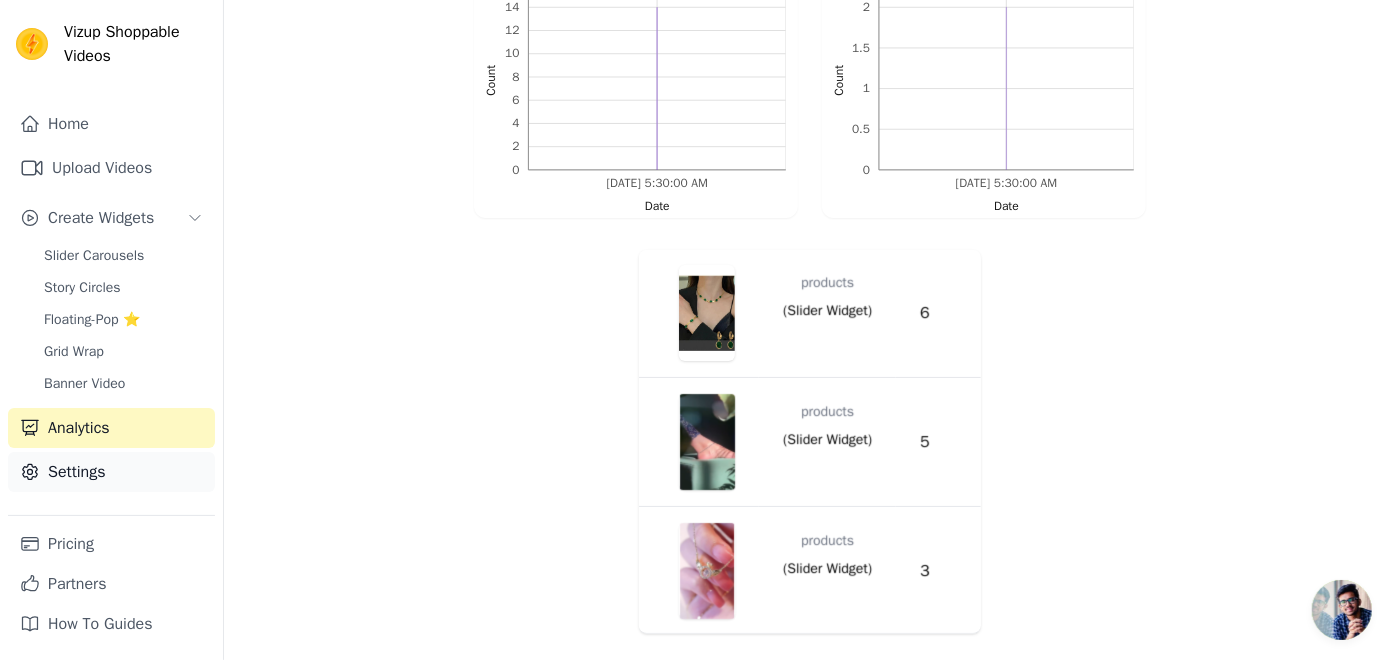 click on "Settings" at bounding box center (111, 472) 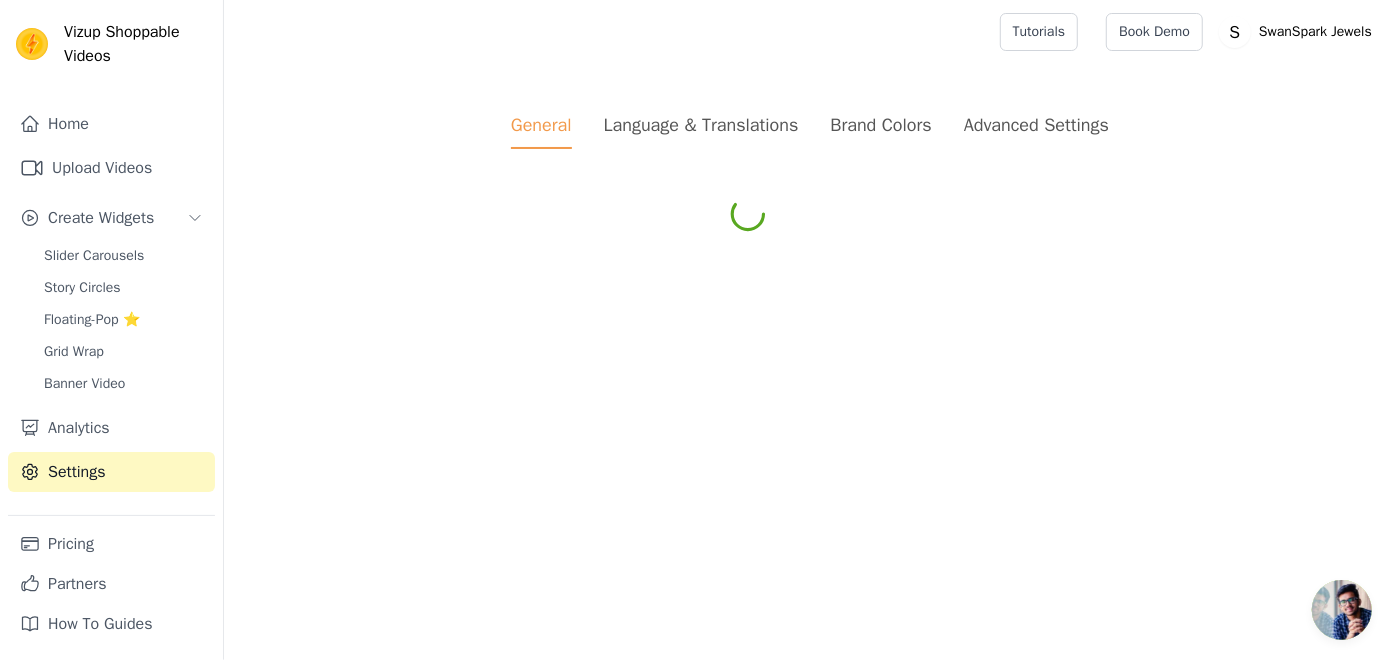scroll, scrollTop: 0, scrollLeft: 0, axis: both 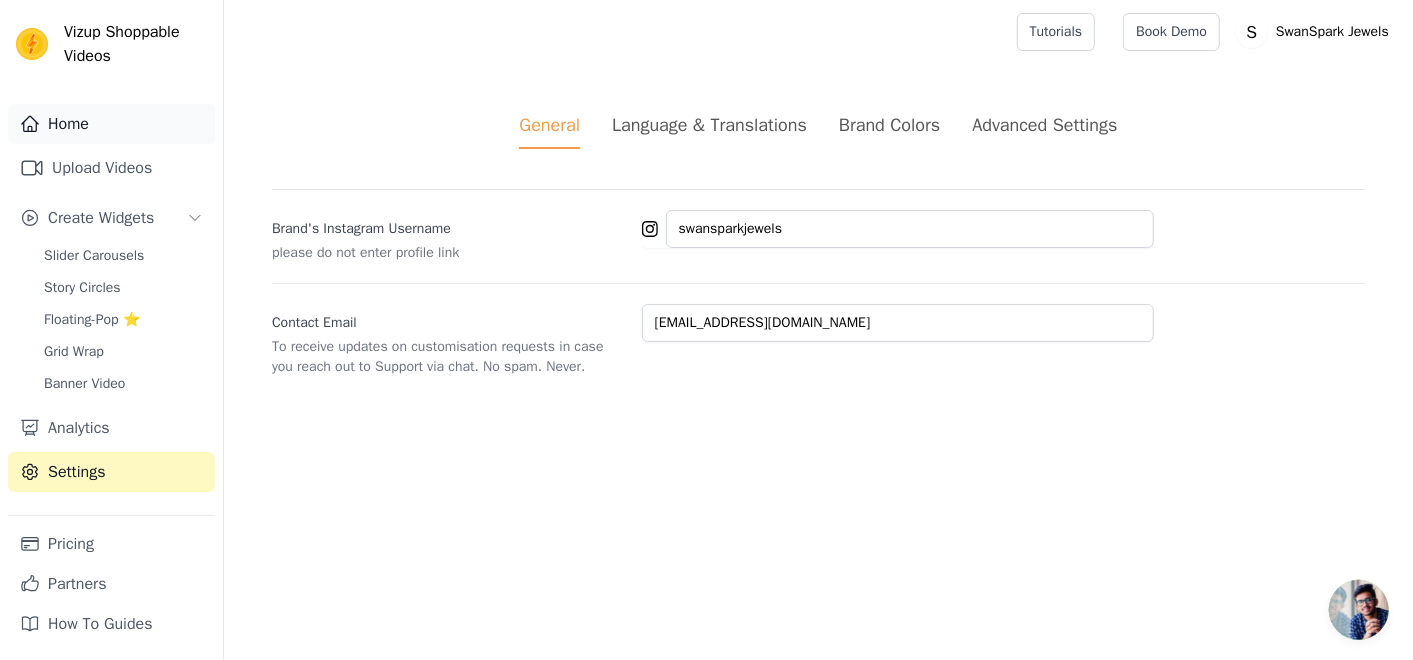 click on "Home" at bounding box center (111, 124) 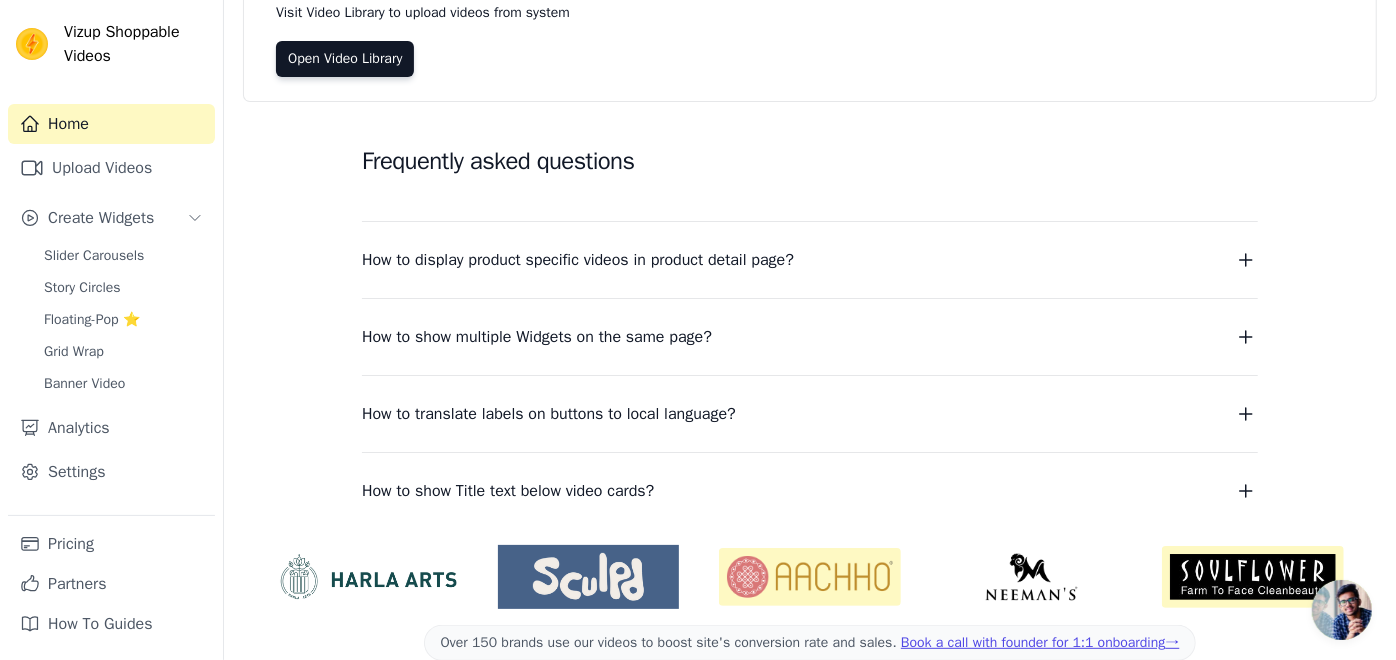 scroll, scrollTop: 260, scrollLeft: 0, axis: vertical 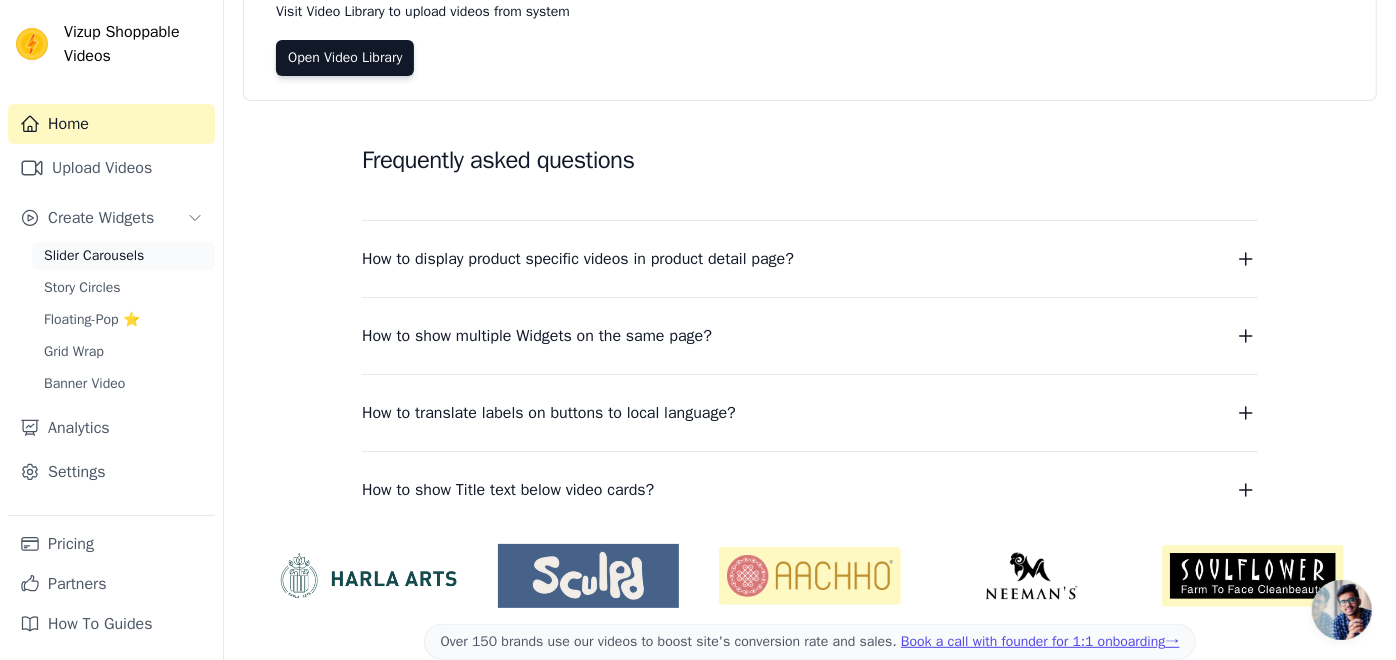 click on "Slider Carousels" at bounding box center [94, 256] 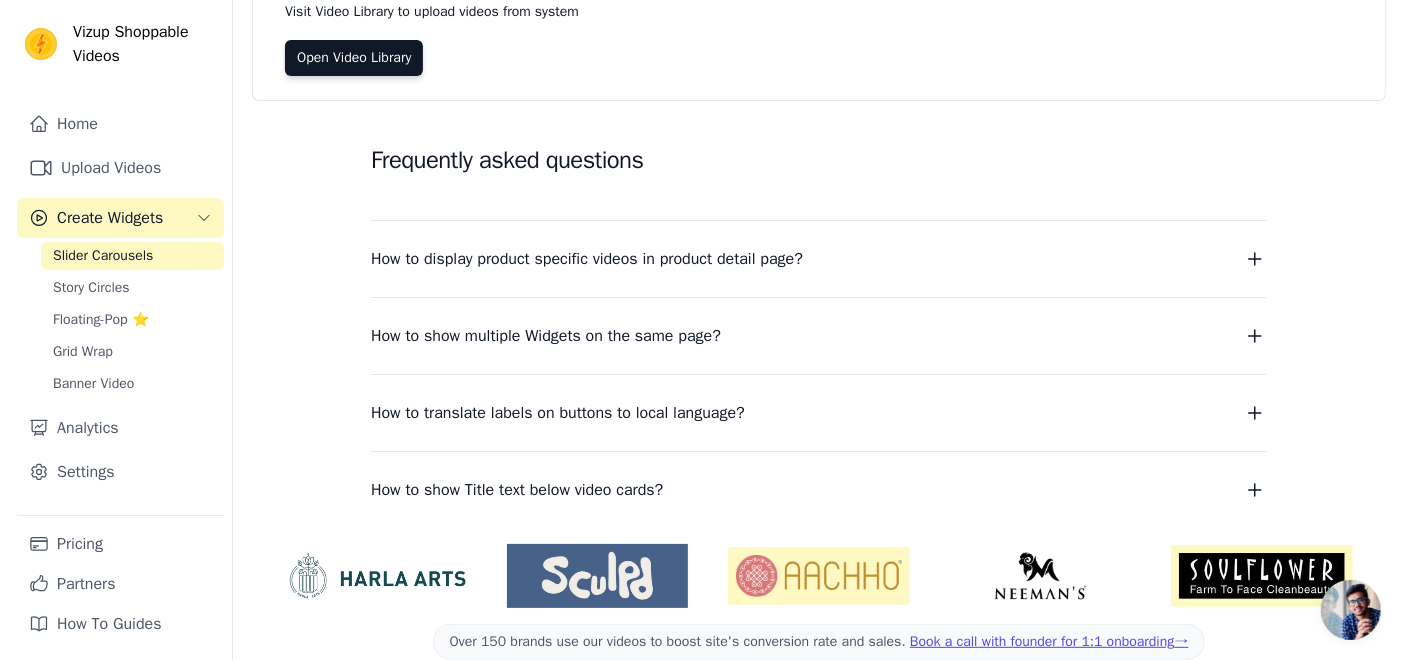 scroll, scrollTop: 0, scrollLeft: 0, axis: both 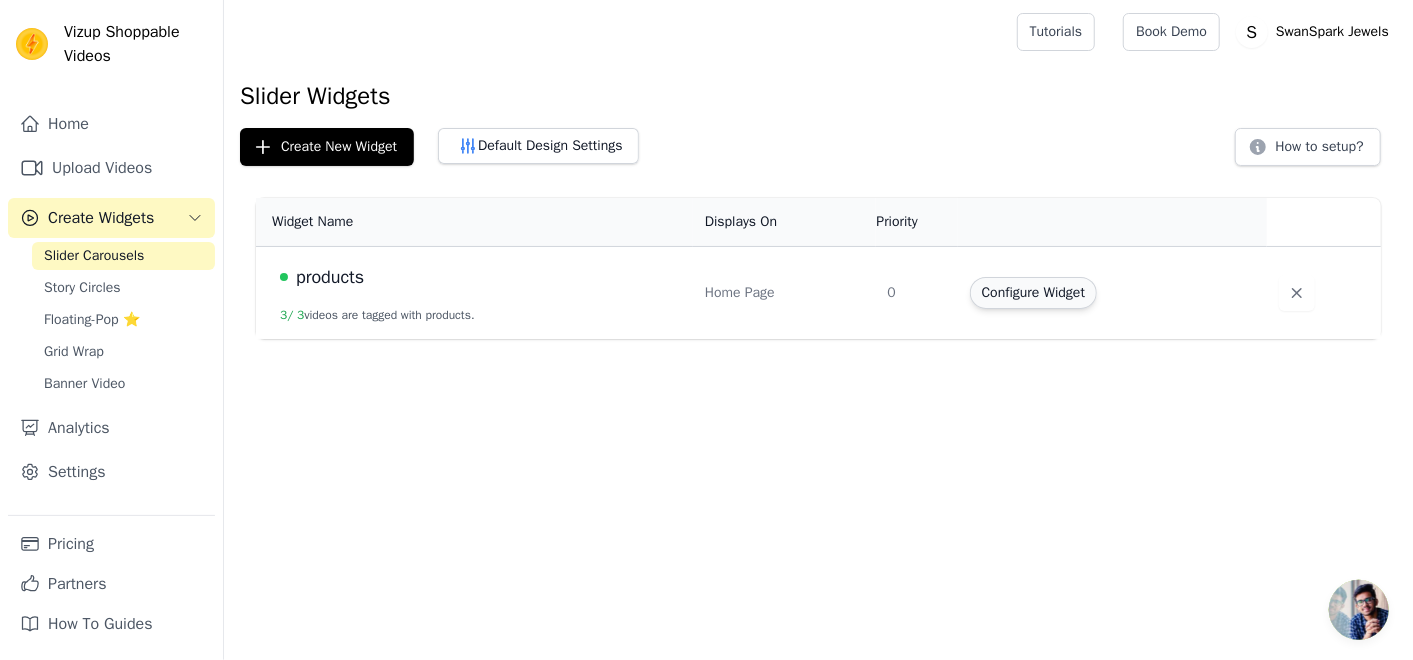 click on "Configure Widget" at bounding box center [1033, 293] 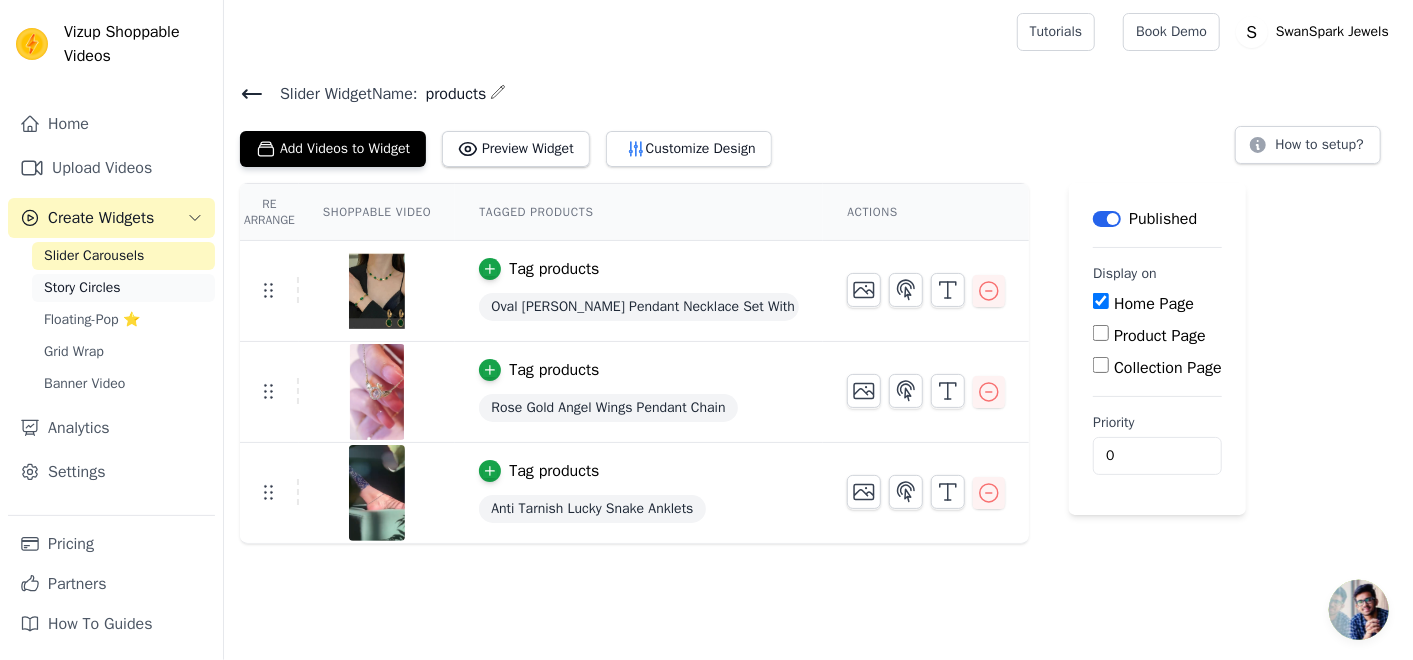 click on "Story Circles" at bounding box center (82, 288) 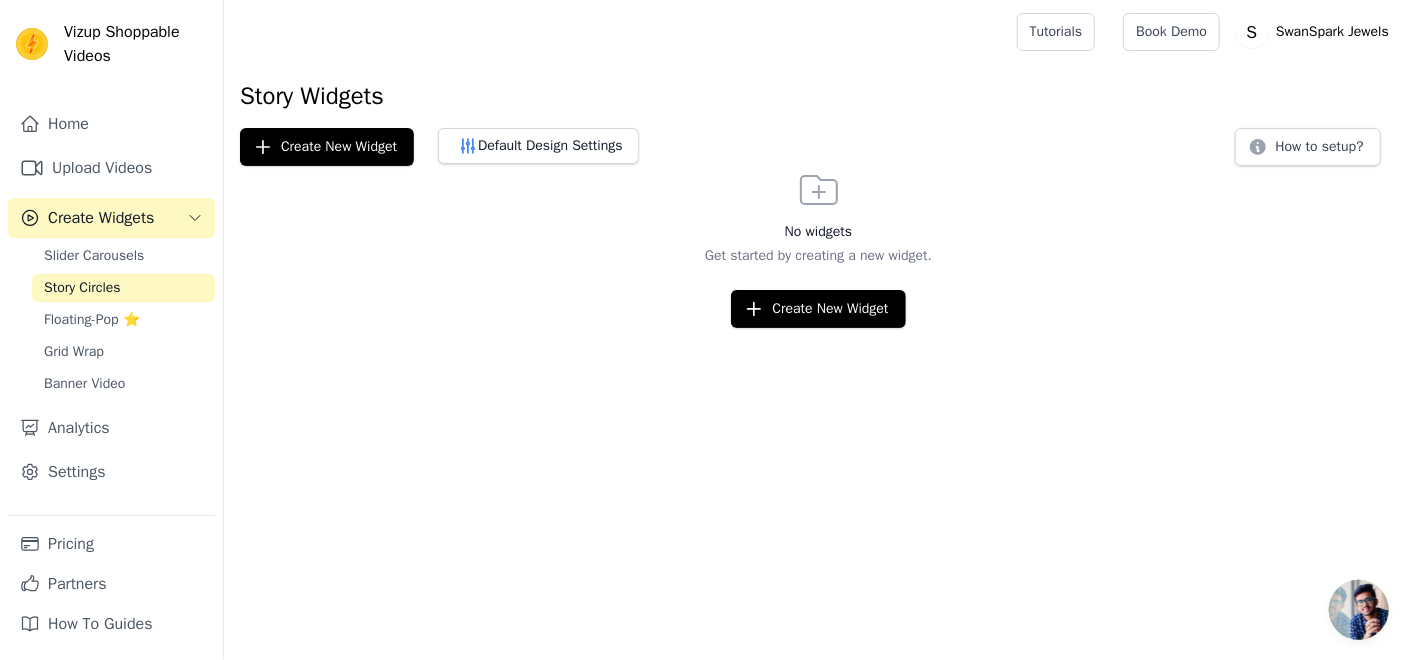 click on "Vizup Shoppable Videos
Home
Upload Videos       Create Widgets     Slider Carousels   Story Circles   Floating-Pop ⭐   Grid Wrap   Banner Video
Analytics
Settings
Pricing
Partners
How To Guides   Open sidebar       Tutorials     Book Demo   Open user menu" at bounding box center [706, 164] 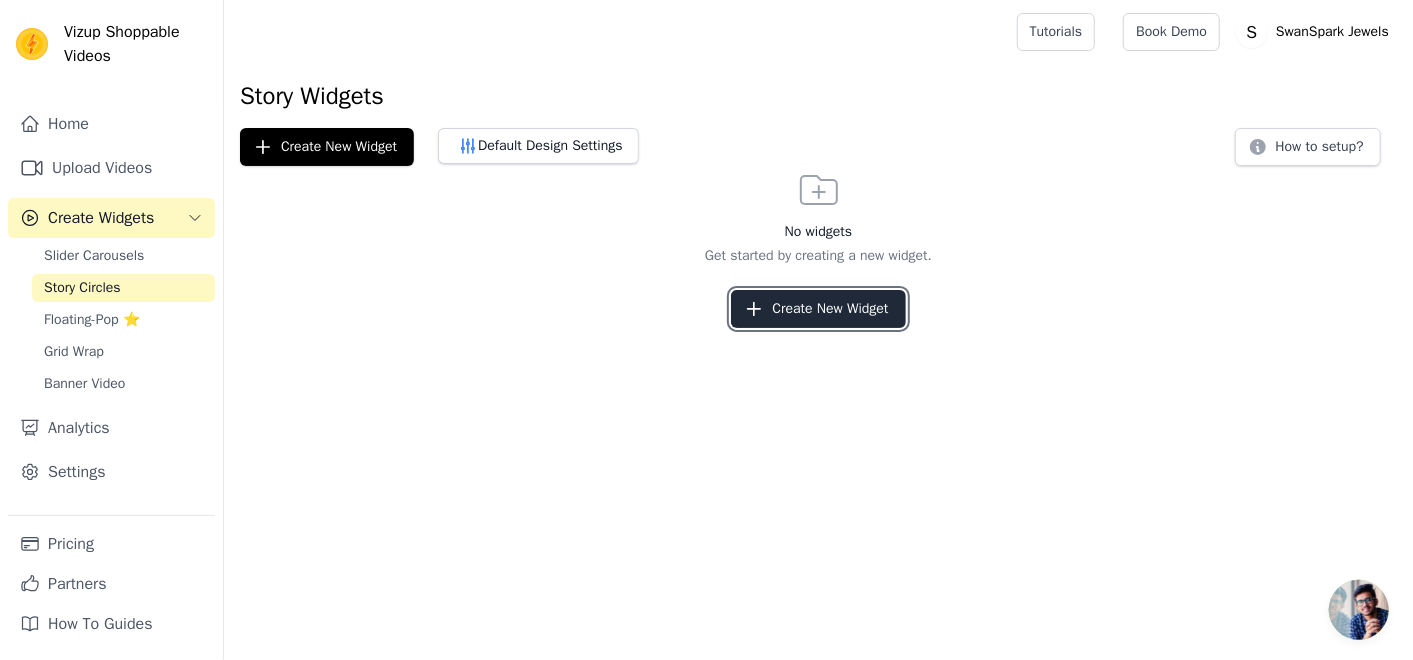 click on "Create New Widget" at bounding box center [818, 309] 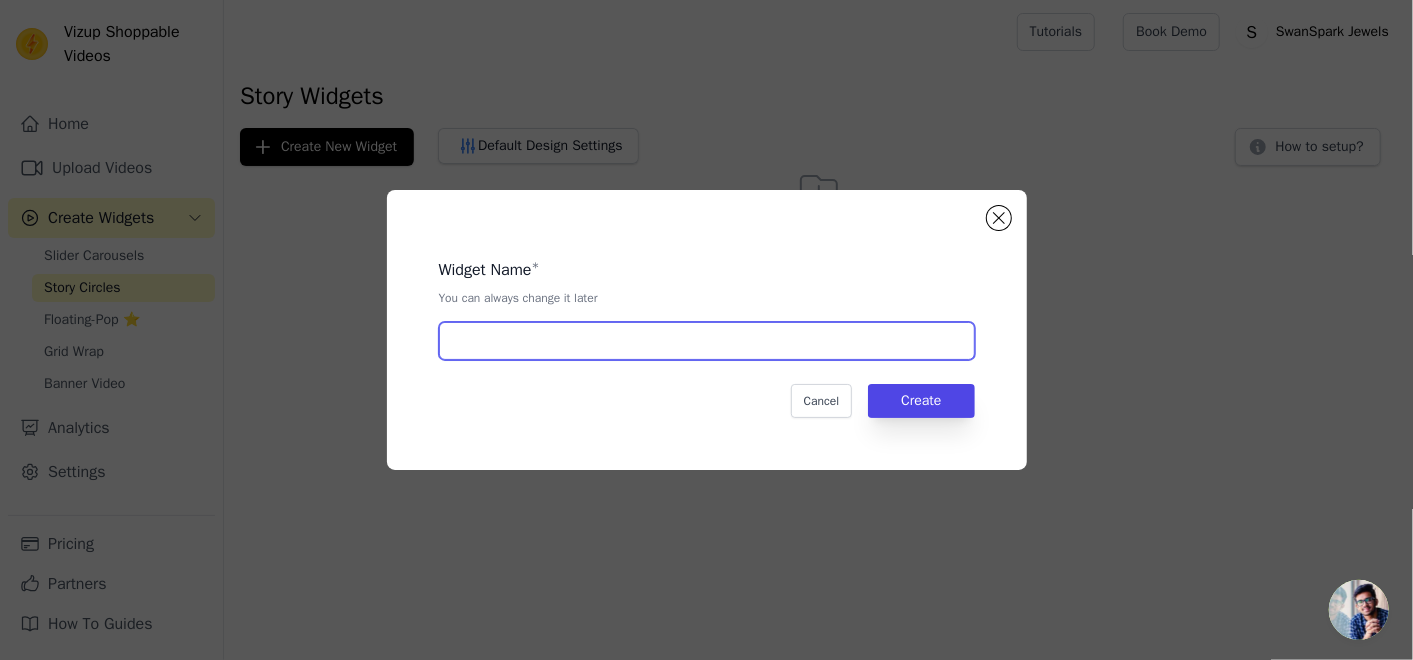 click at bounding box center [707, 341] 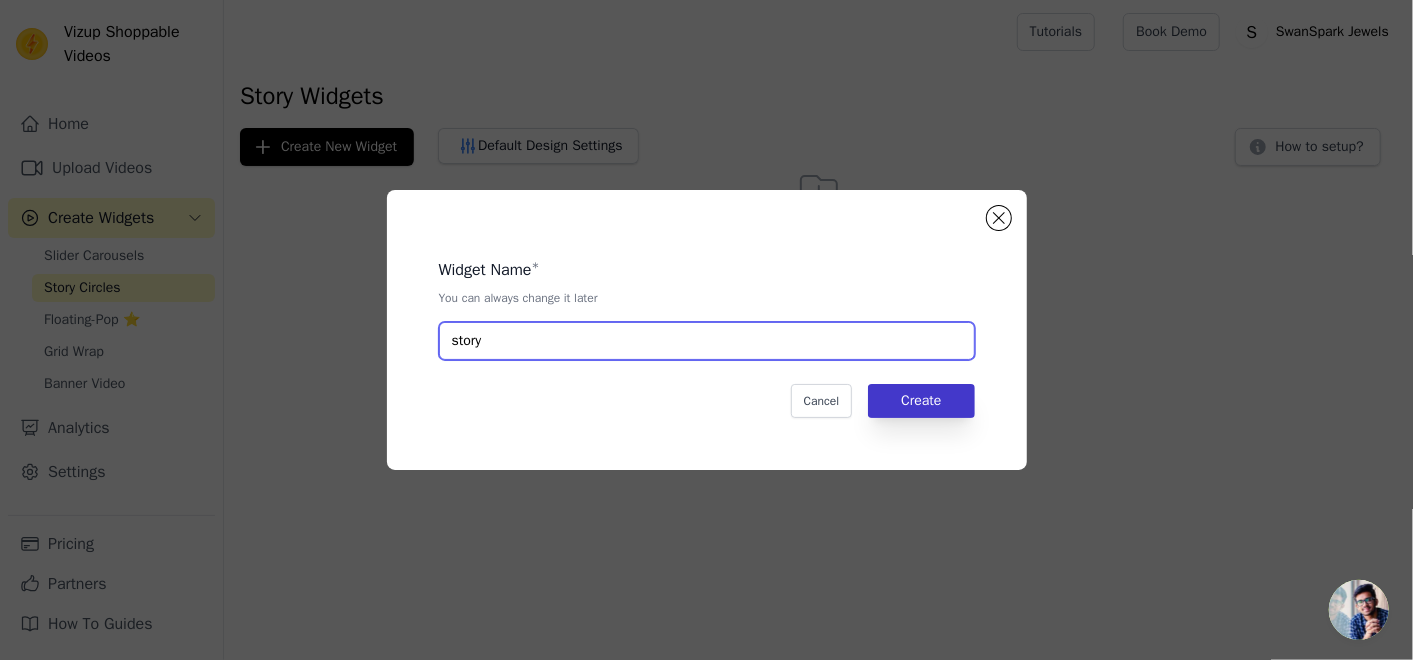 type on "story" 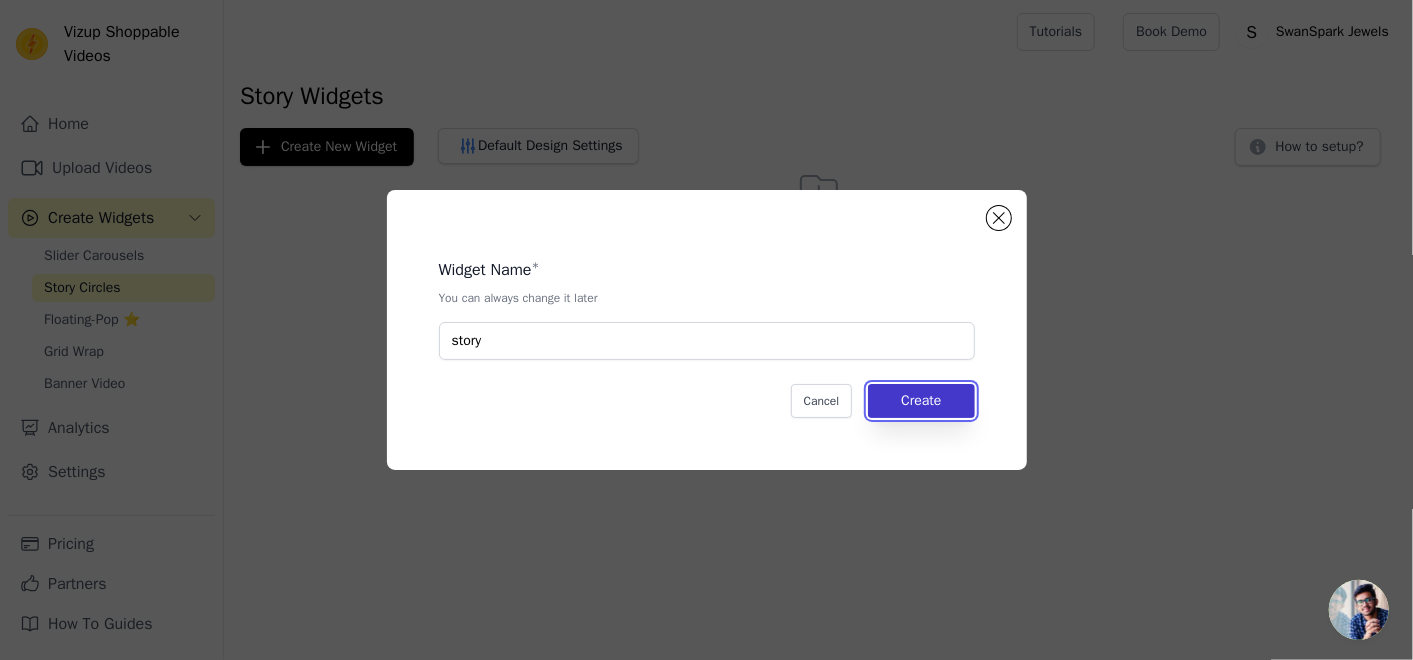 click on "Create" at bounding box center [921, 401] 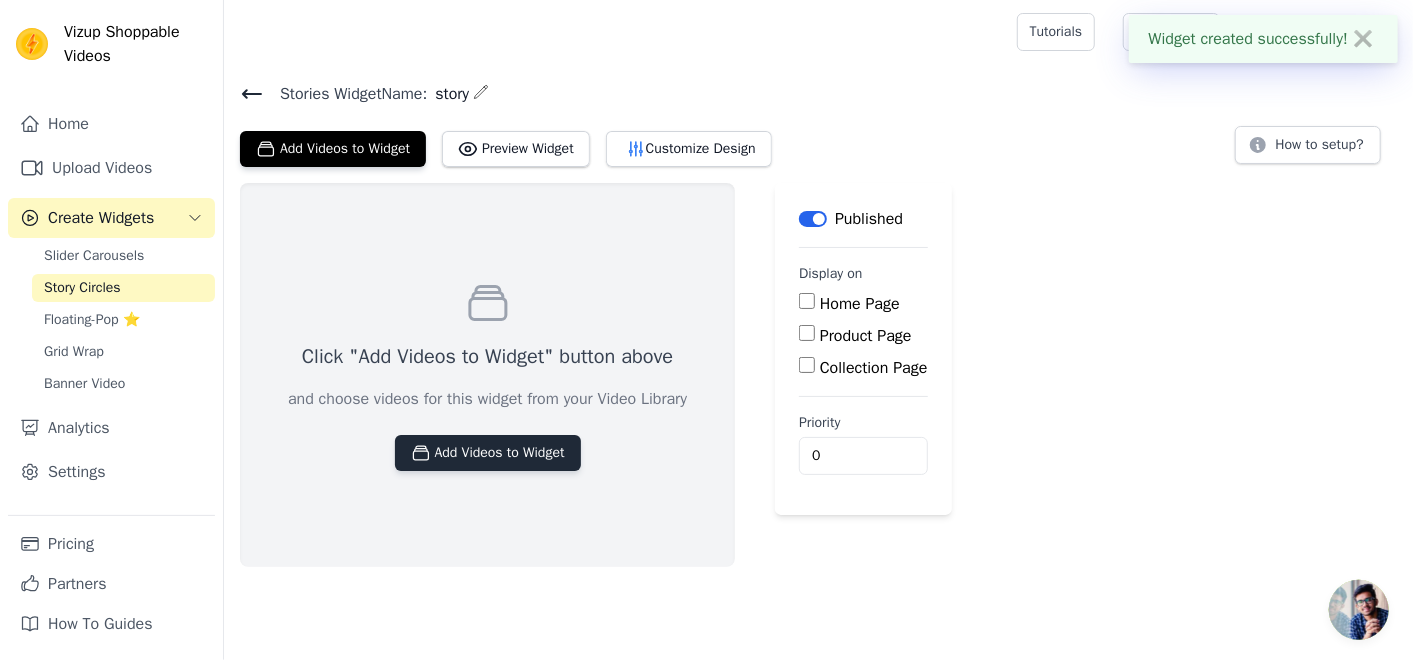 click on "Add Videos to Widget" at bounding box center [488, 453] 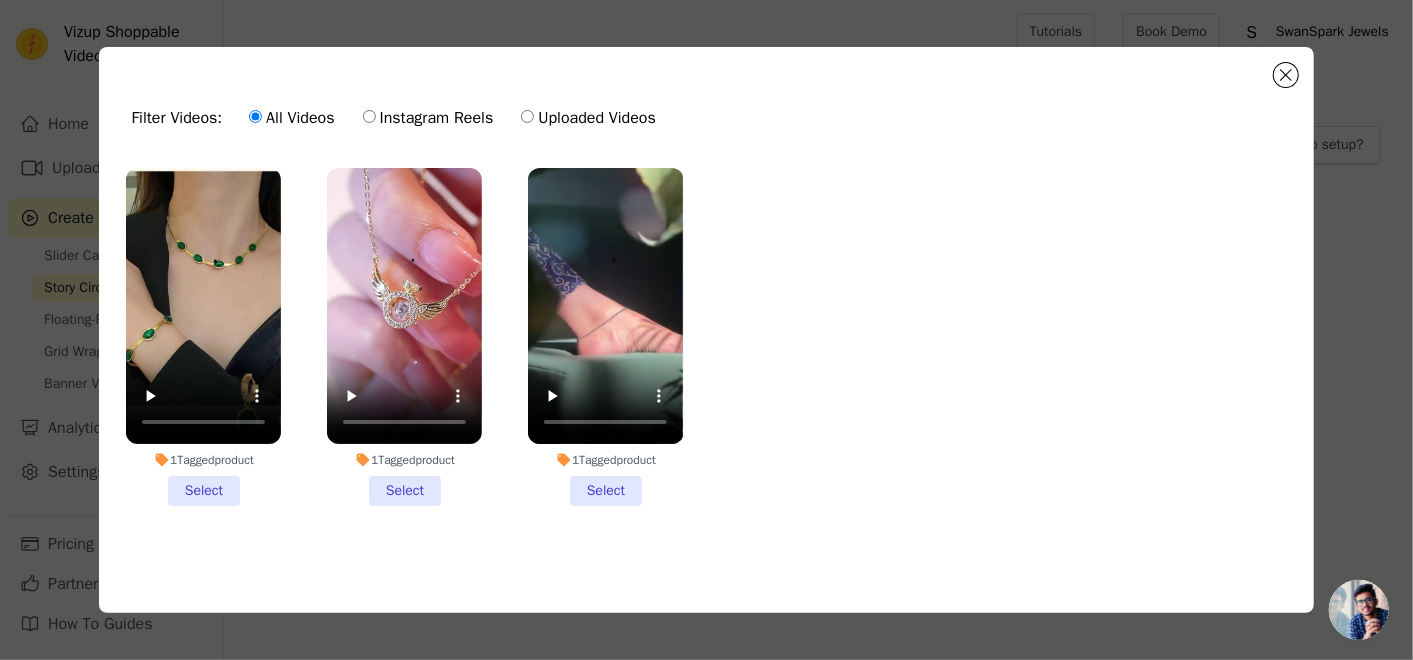 type 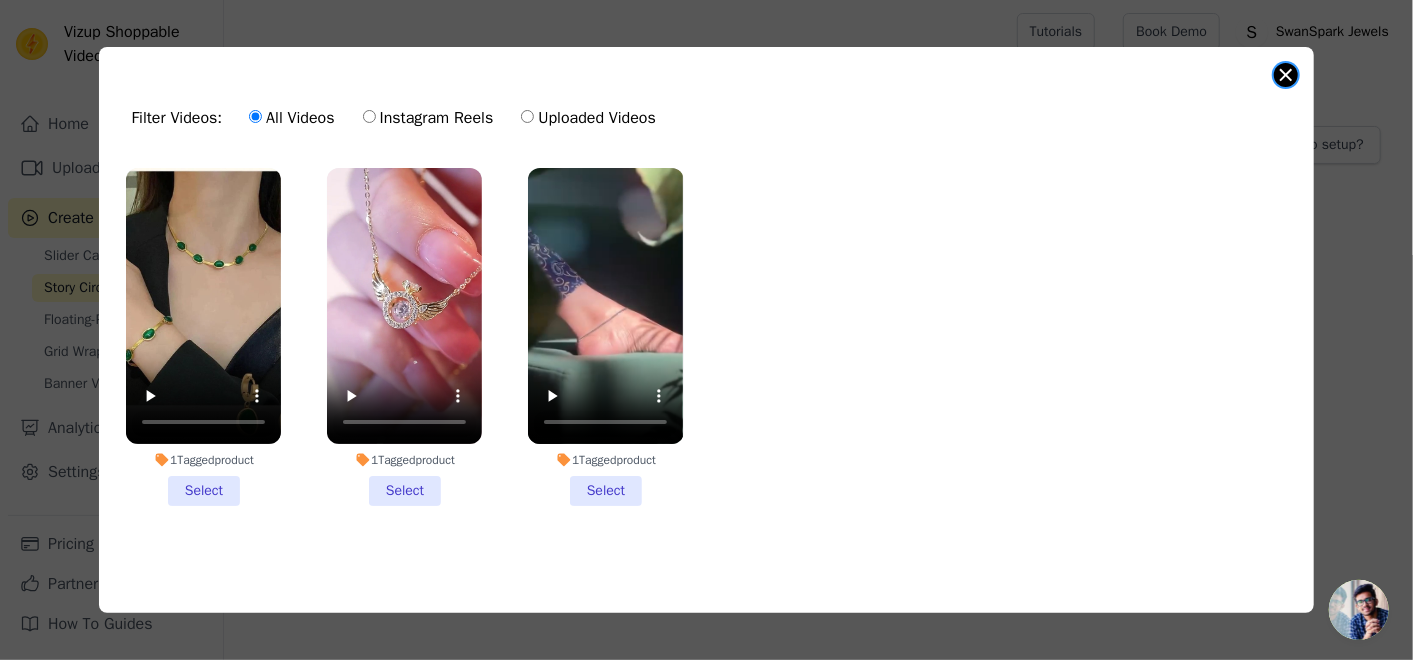 click at bounding box center (1286, 75) 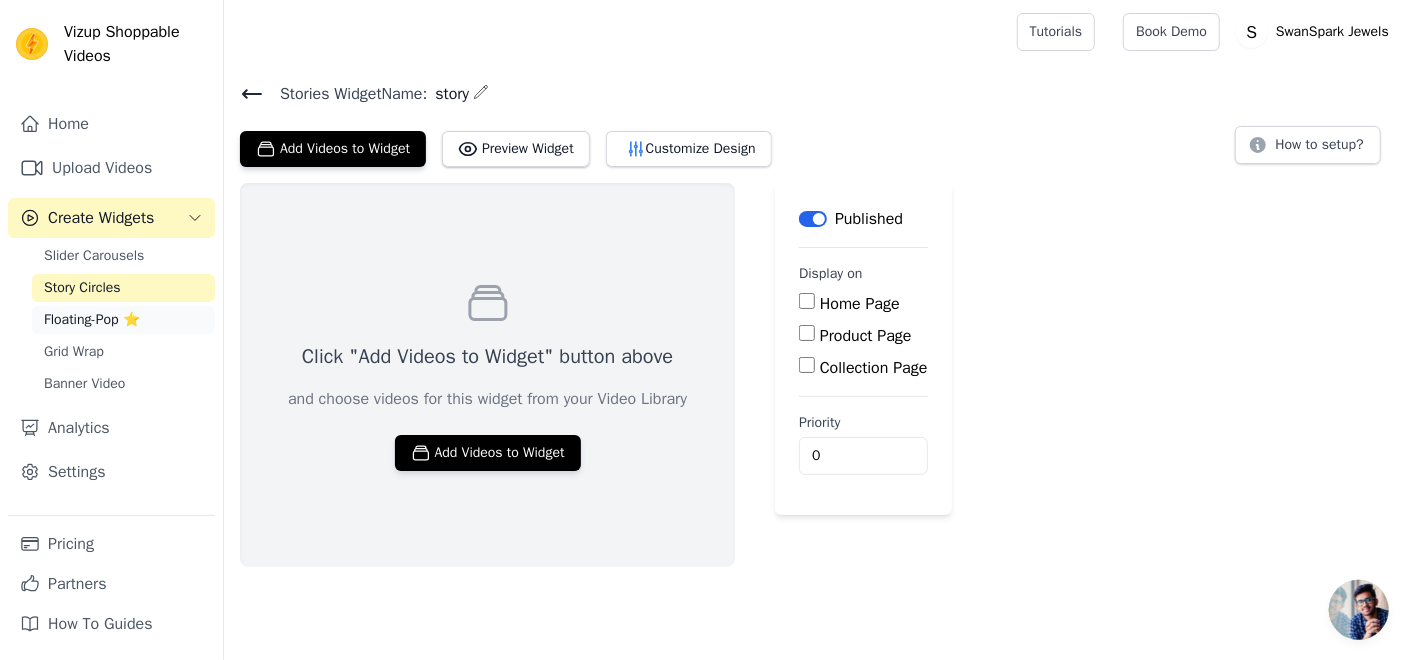 click on "Floating-Pop ⭐" at bounding box center [92, 320] 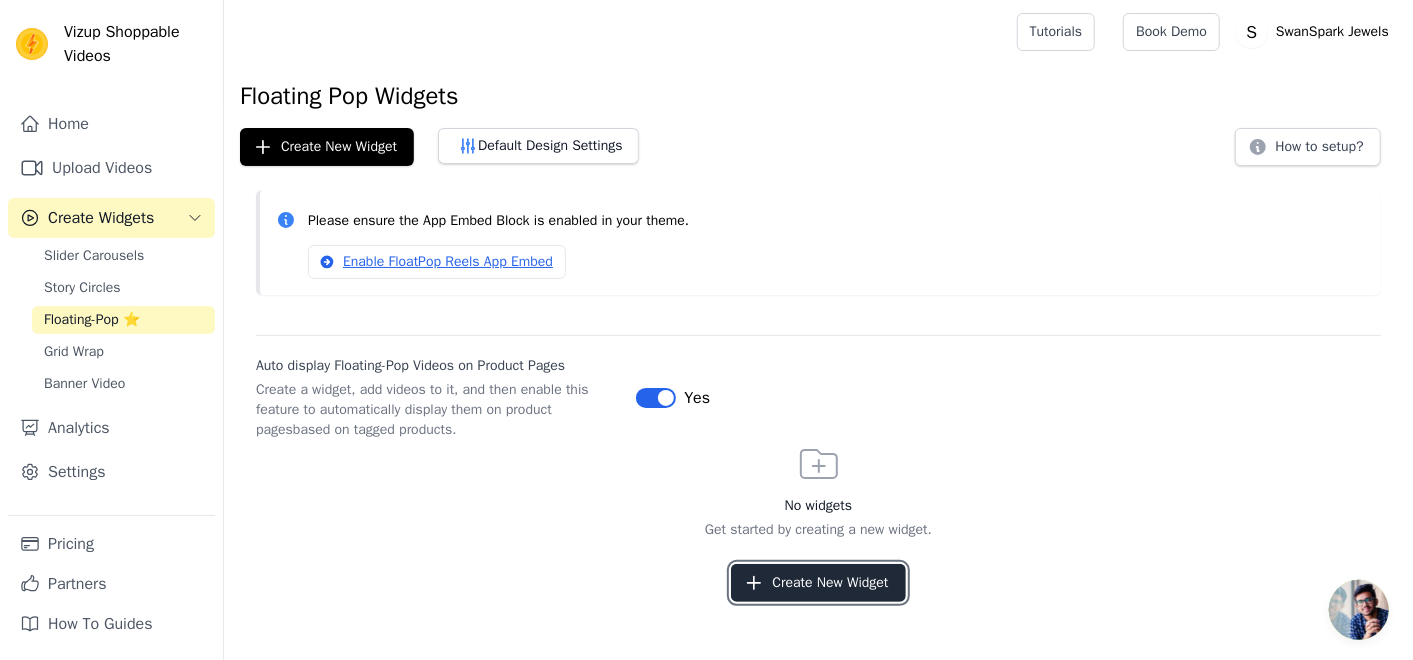 click on "Create New Widget" at bounding box center [818, 583] 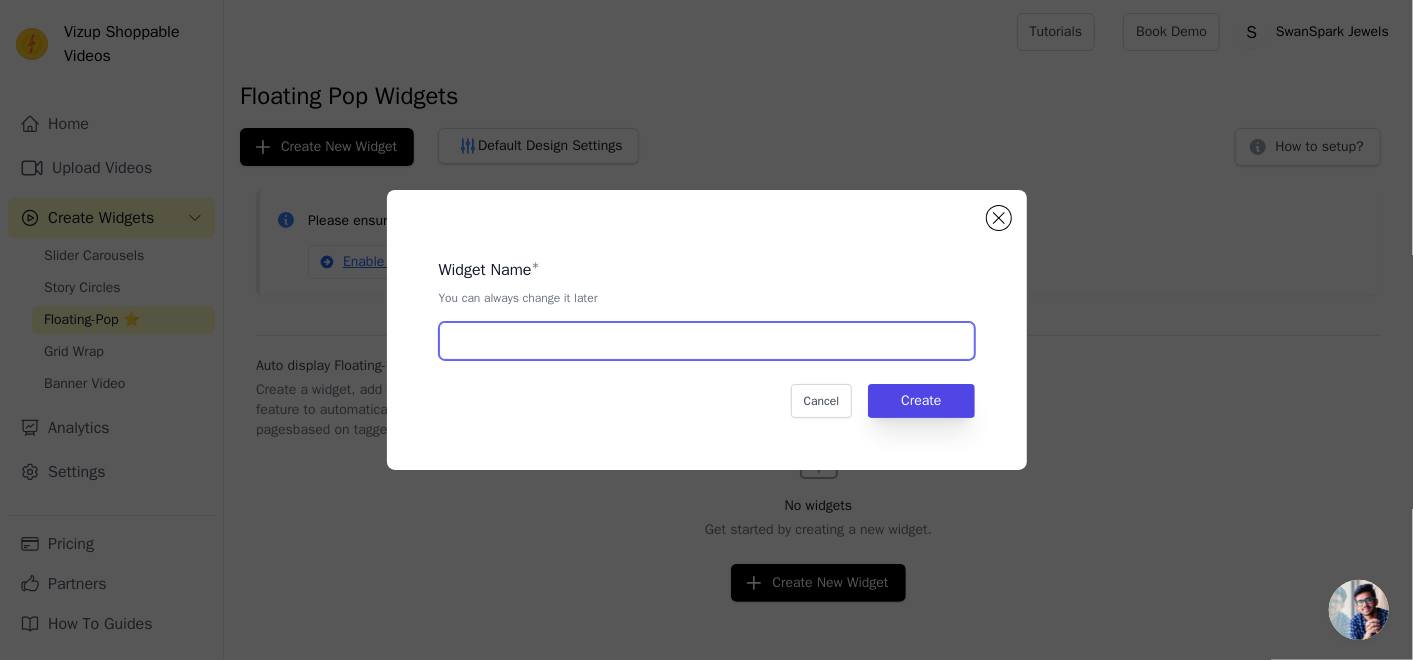 click at bounding box center (707, 341) 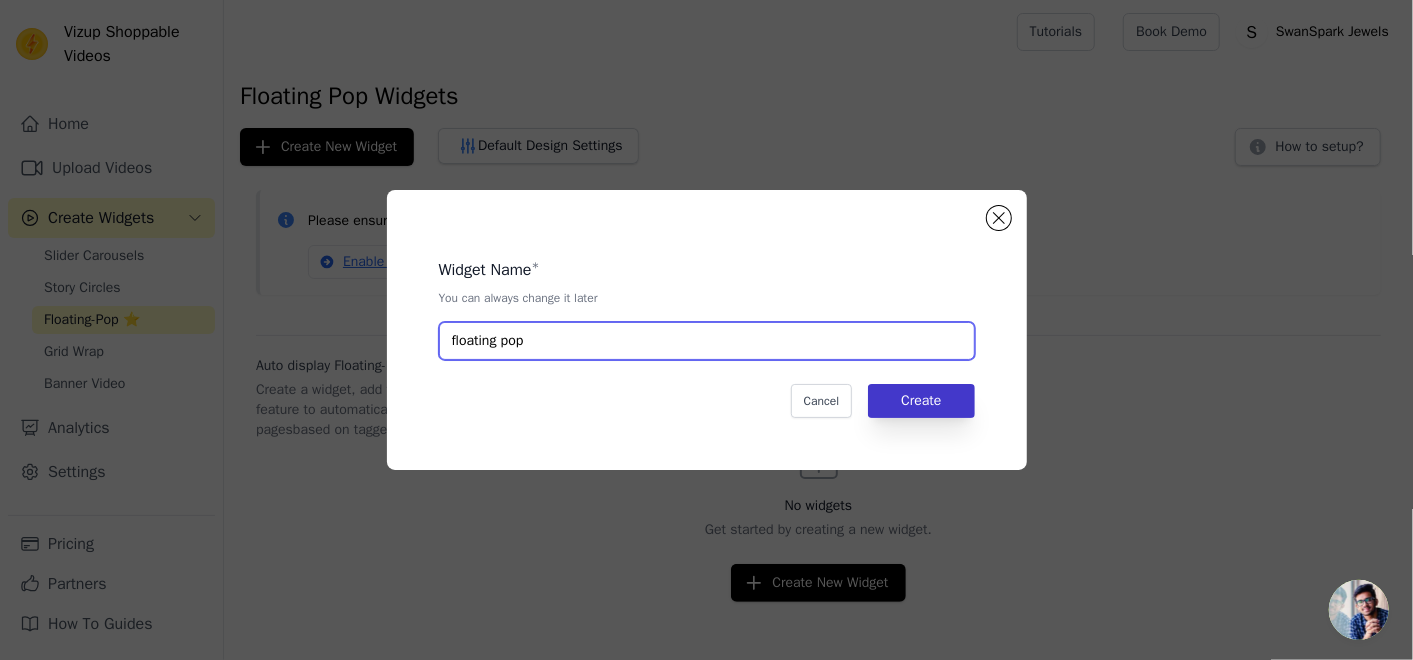 type on "floating pop" 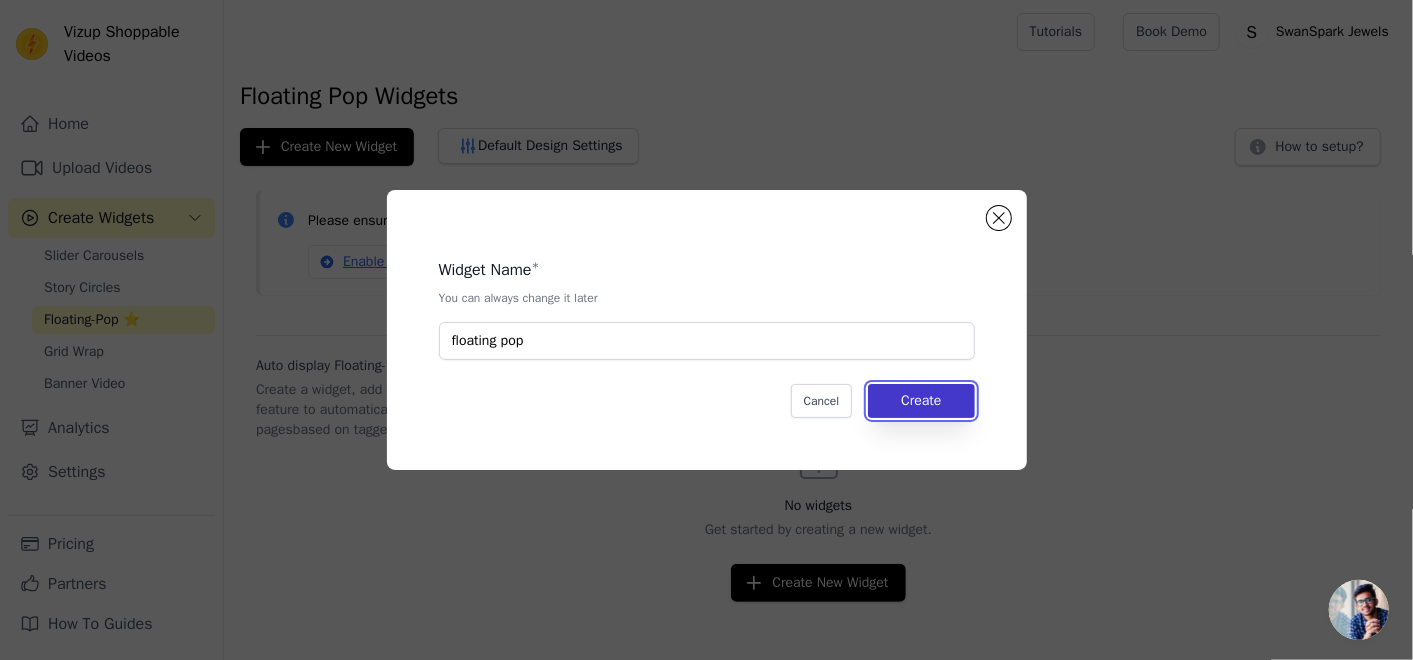 click on "Create" at bounding box center [921, 401] 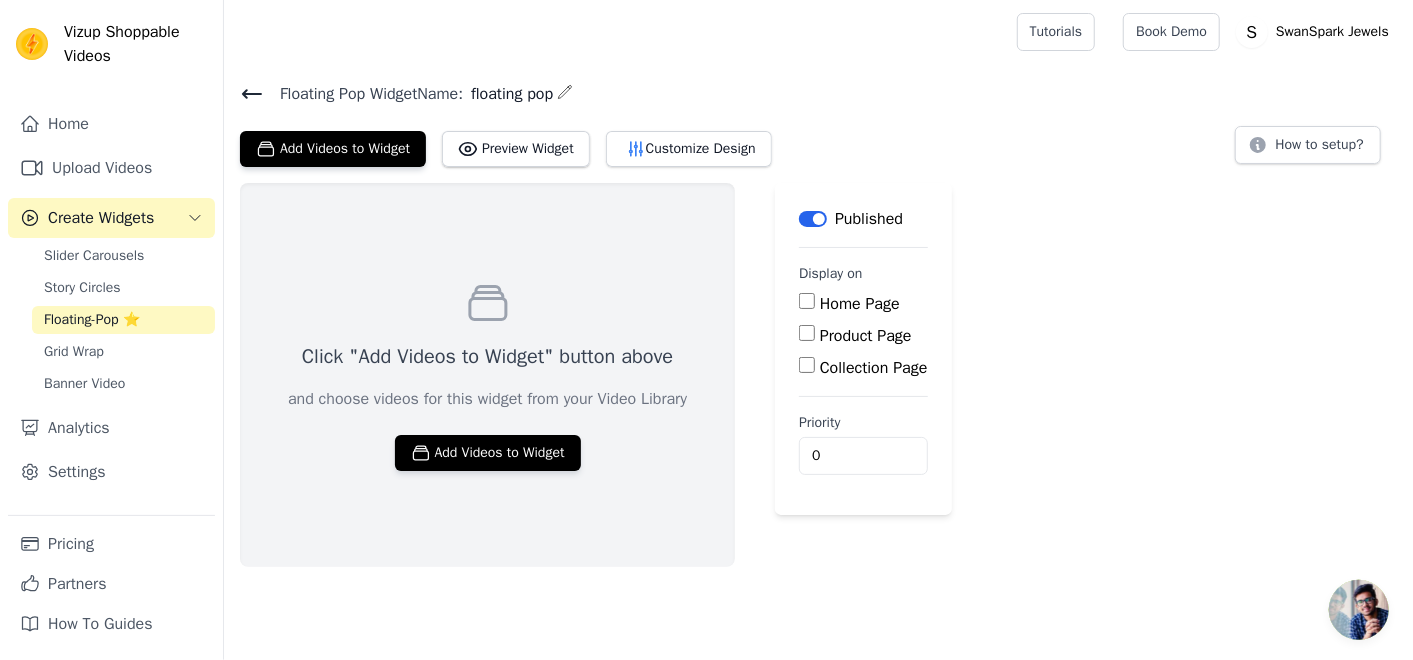 click on "Collection Page" at bounding box center (807, 365) 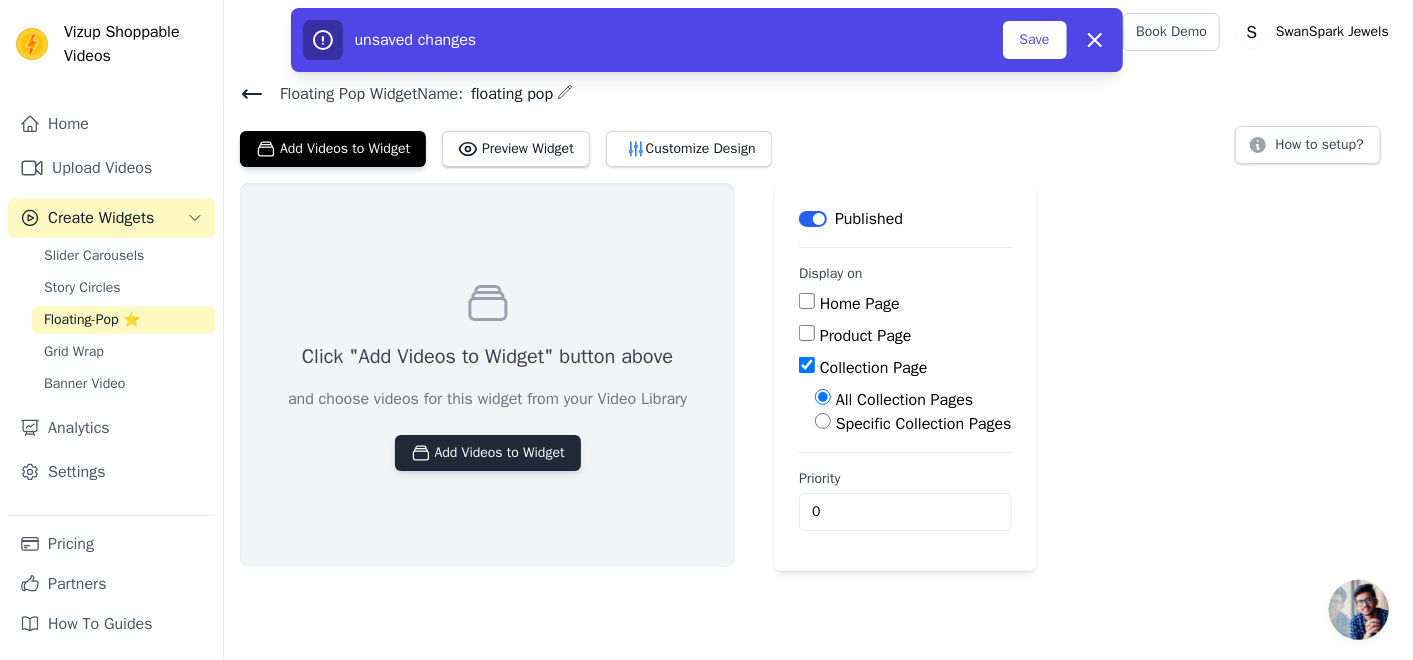 click on "Add Videos to Widget" at bounding box center (488, 453) 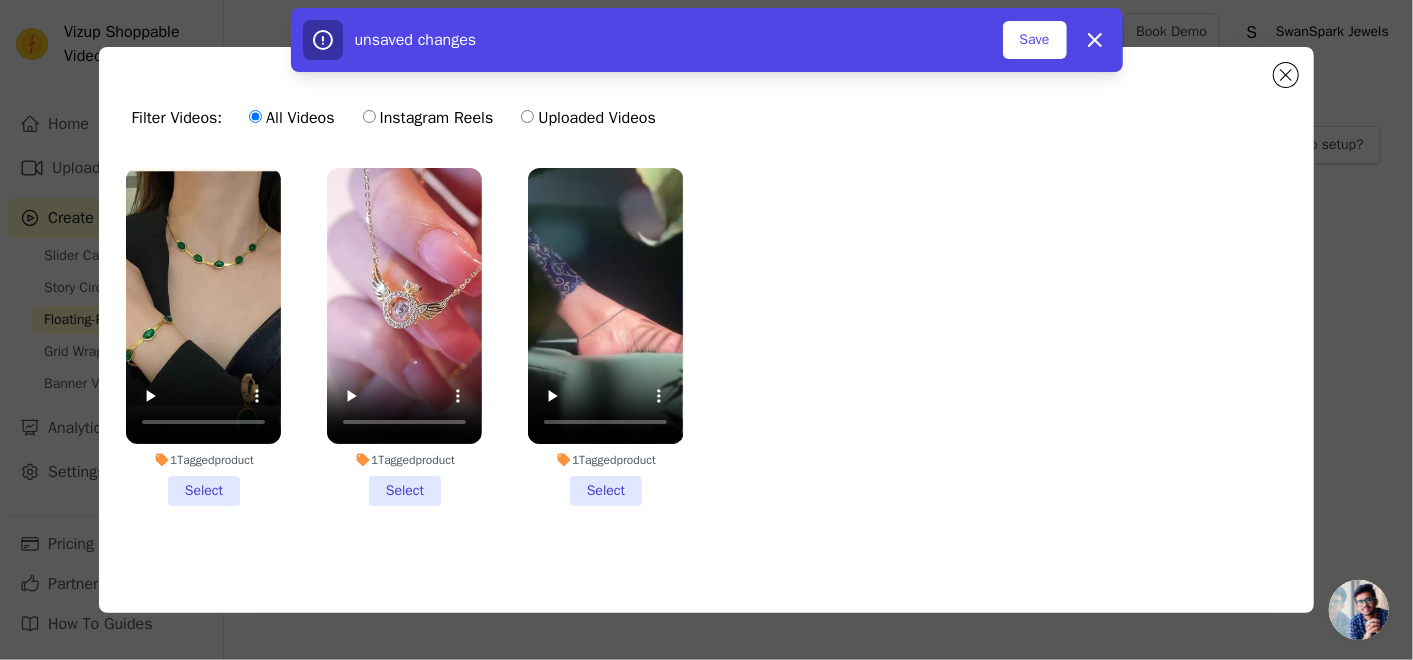 click on "1  Tagged  product     Select" at bounding box center [203, 337] 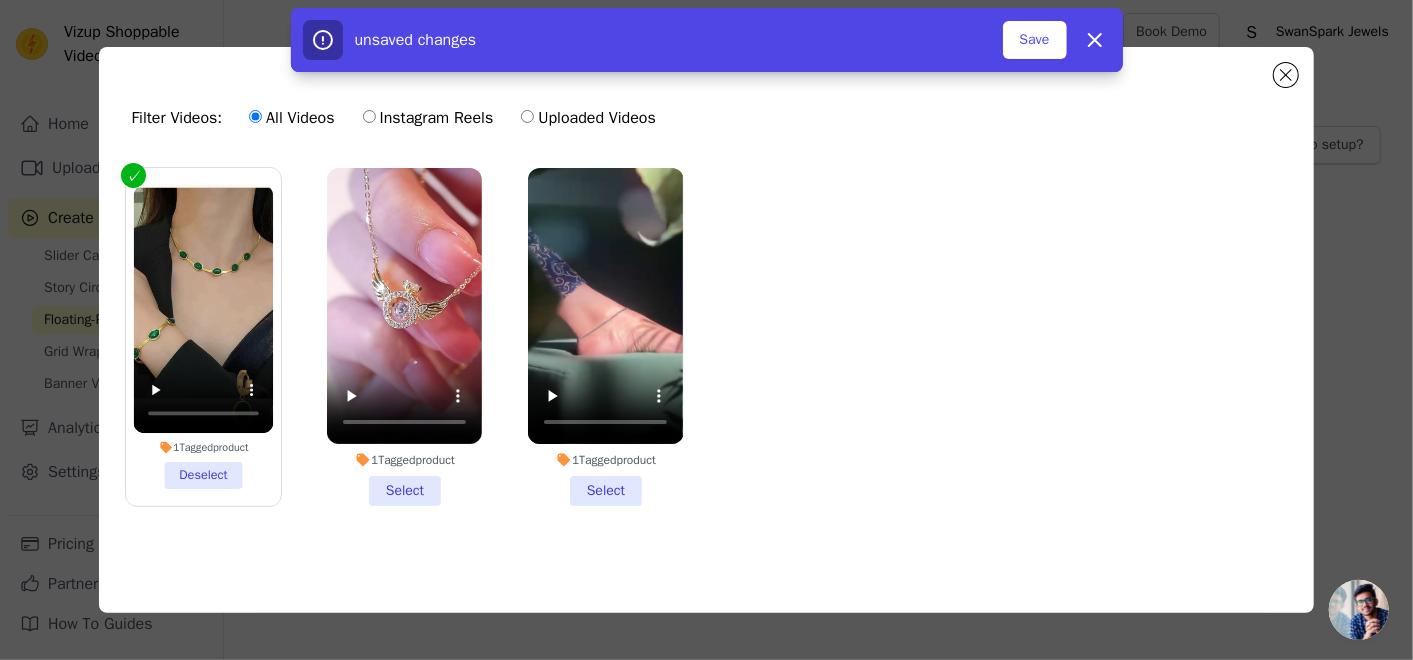 click on "1  Tagged  product     Select" at bounding box center [404, 337] 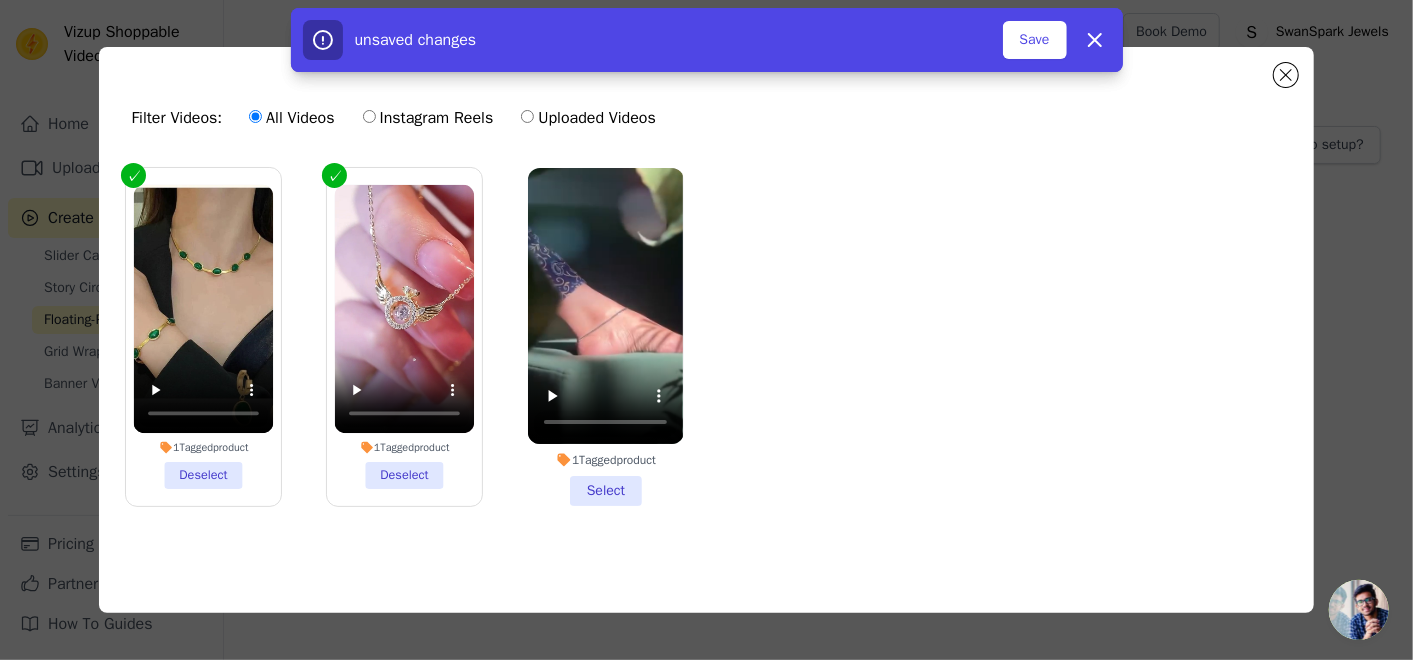 click on "1  Tagged  product     Select" at bounding box center [605, 337] 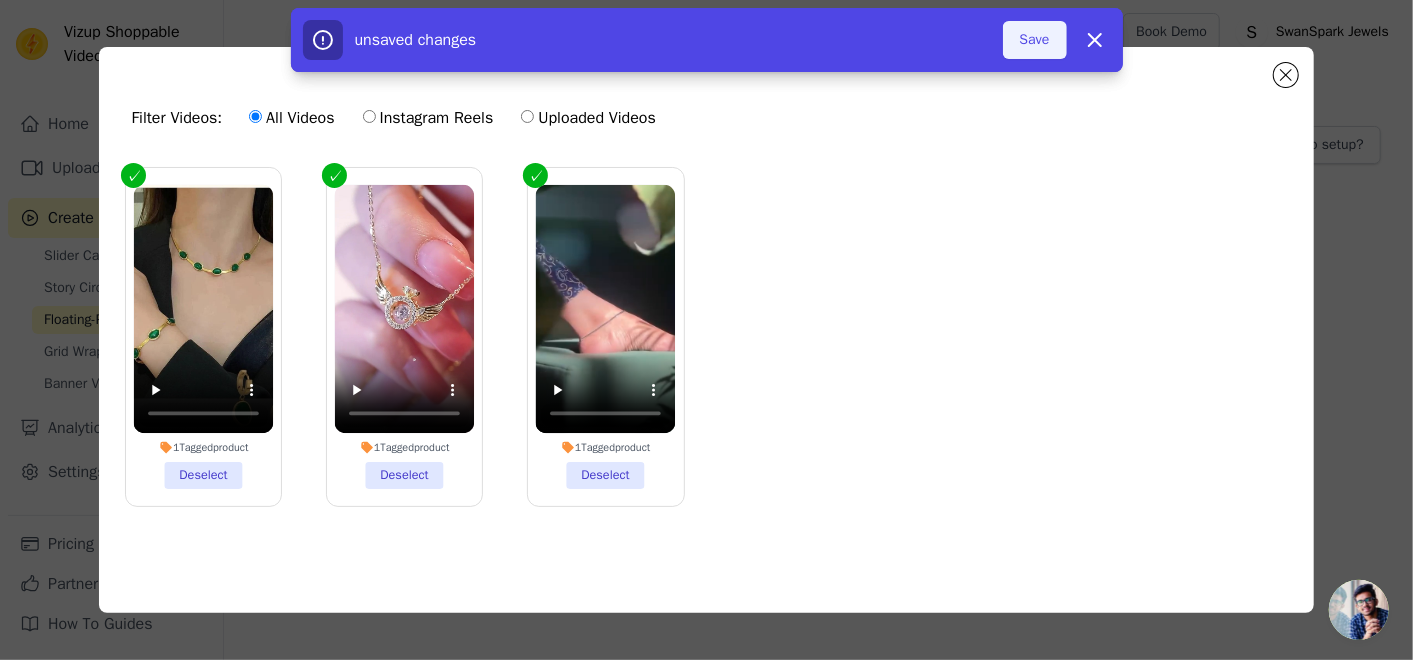 click on "Save" at bounding box center (1035, 40) 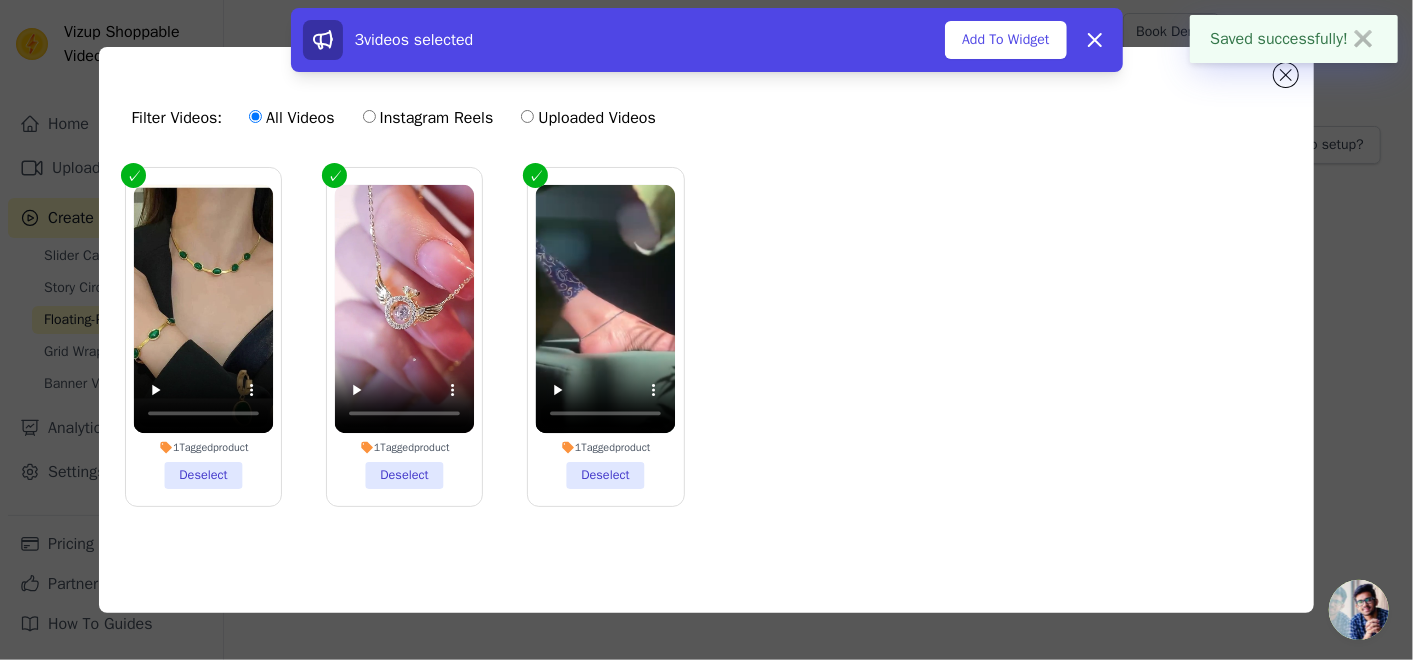 click on "Add To Widget" at bounding box center [1005, 40] 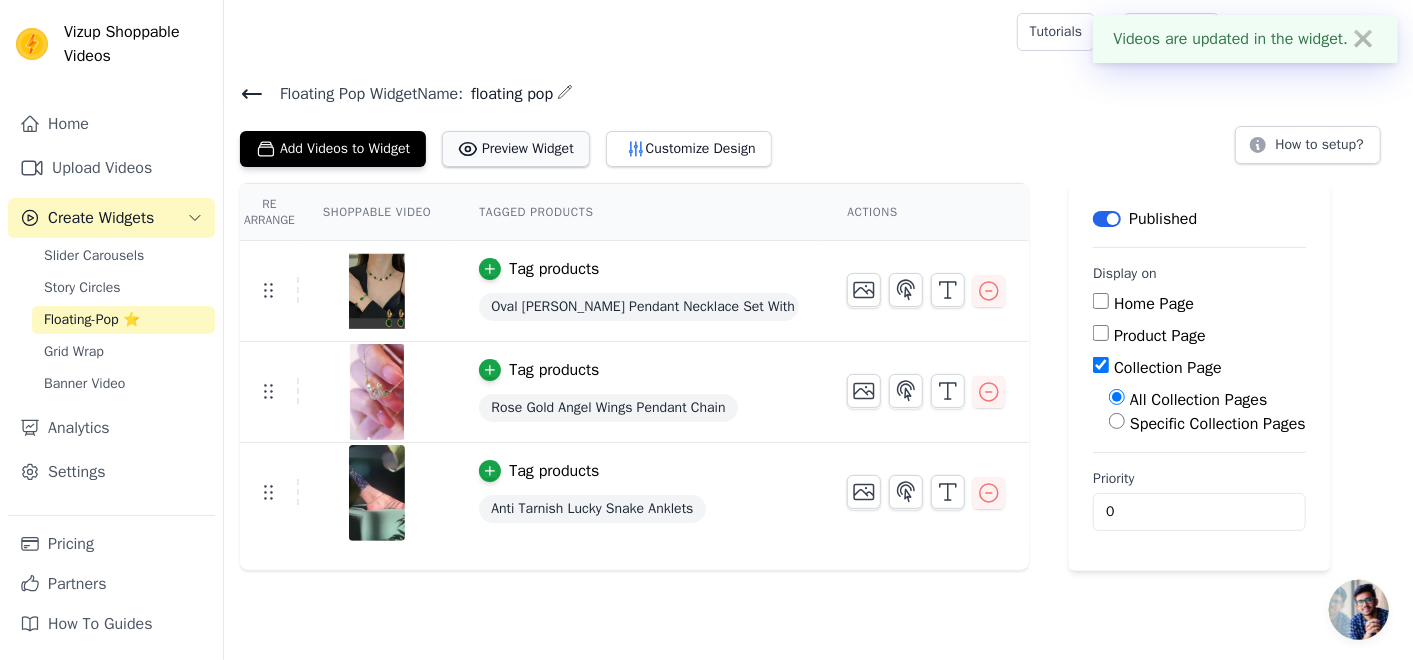 click on "Preview Widget" at bounding box center (516, 149) 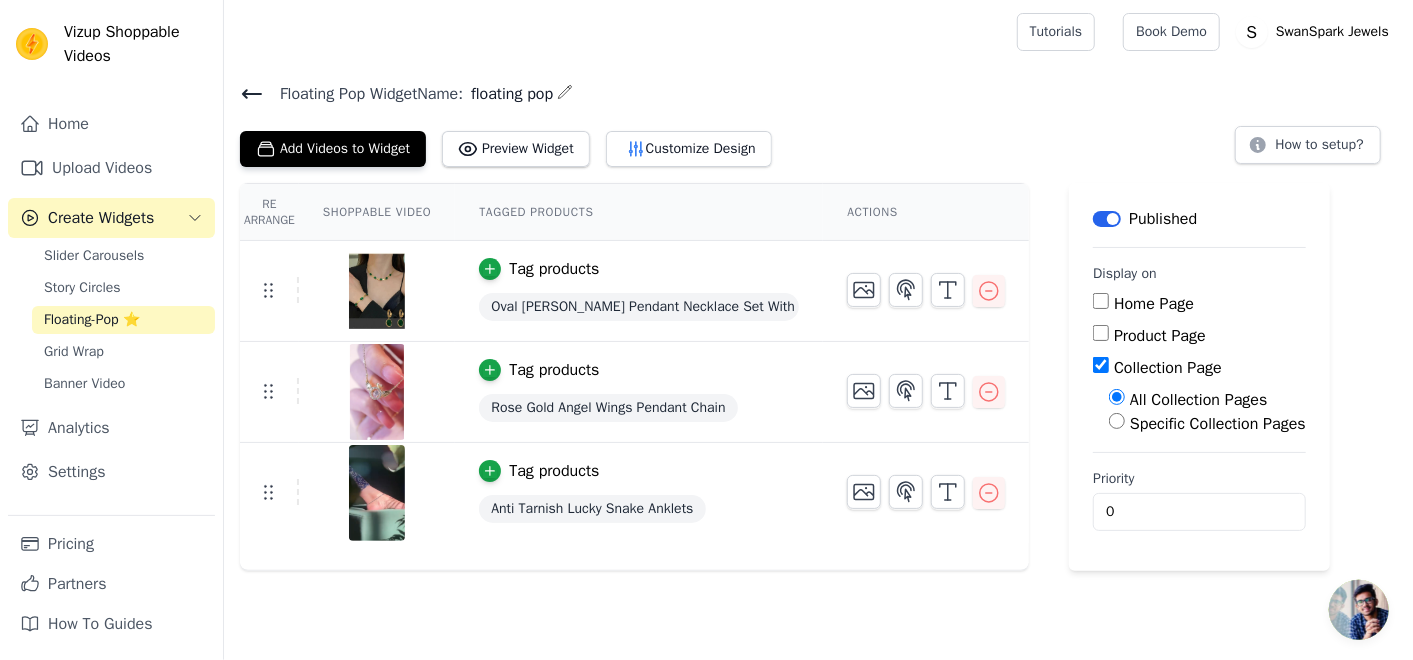 type 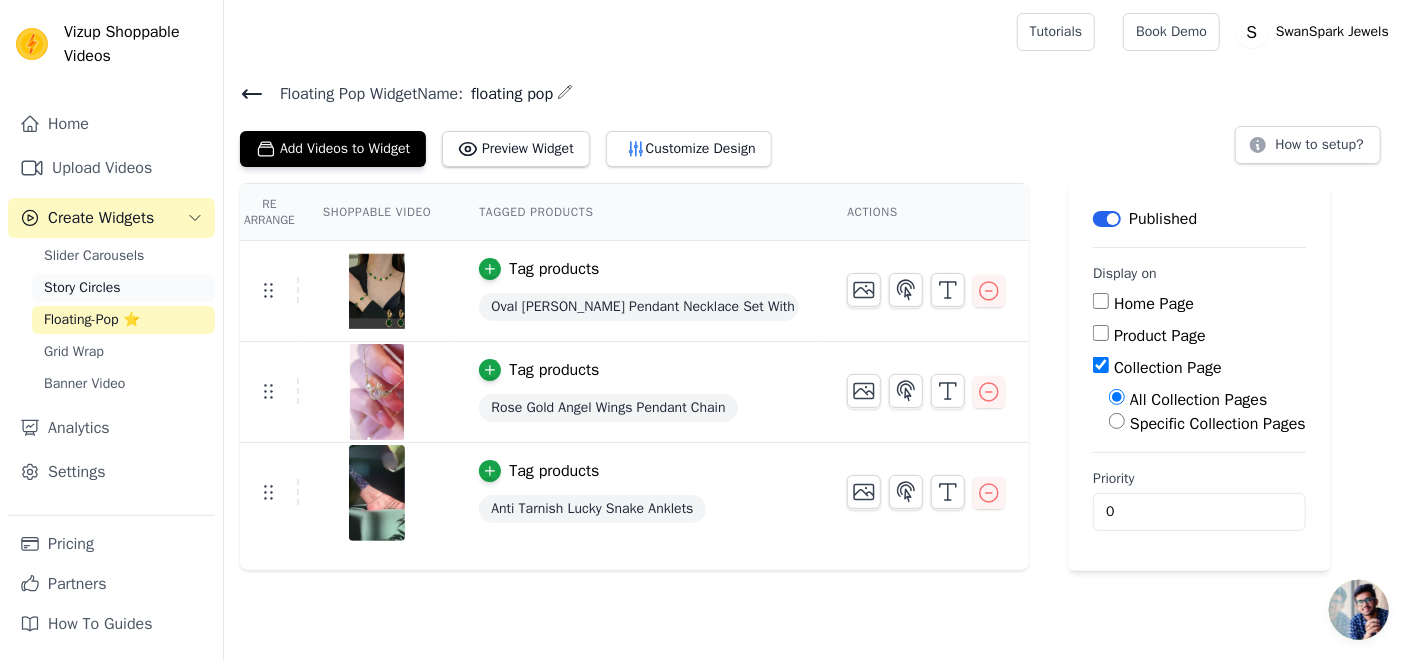 click on "Story Circles" at bounding box center (82, 288) 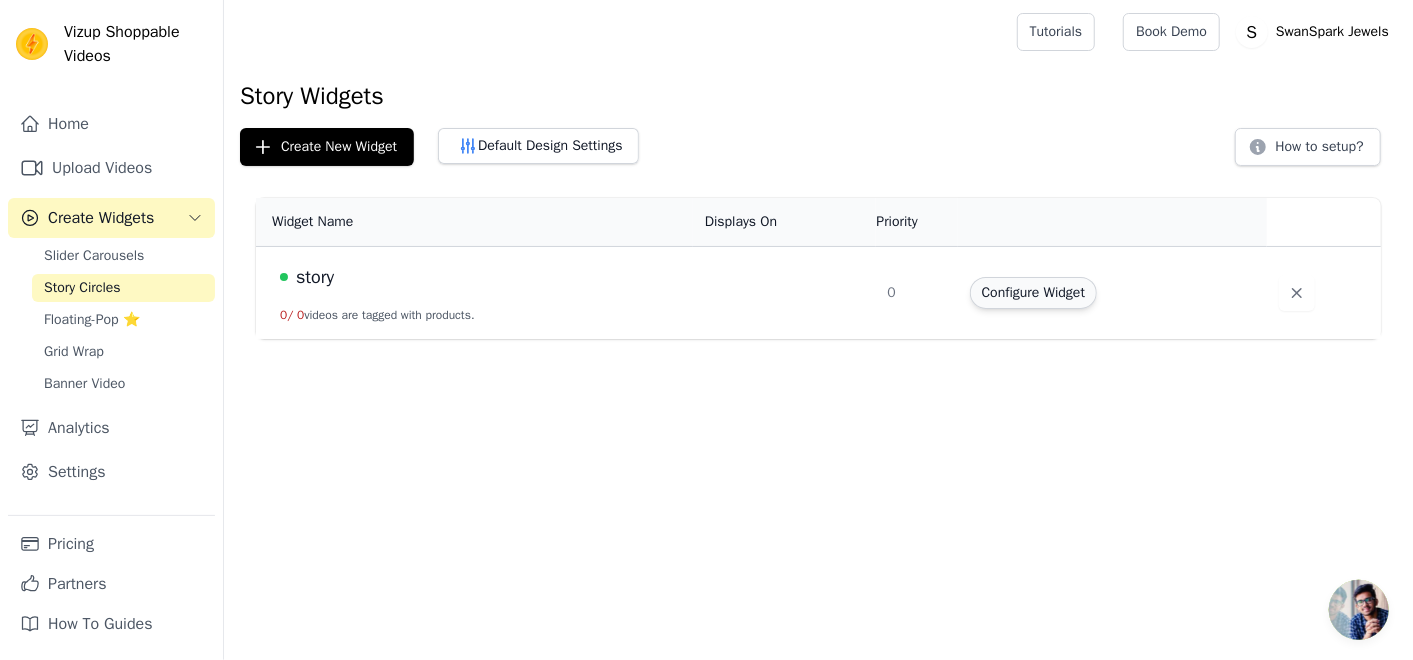 click on "Configure Widget" at bounding box center (1033, 293) 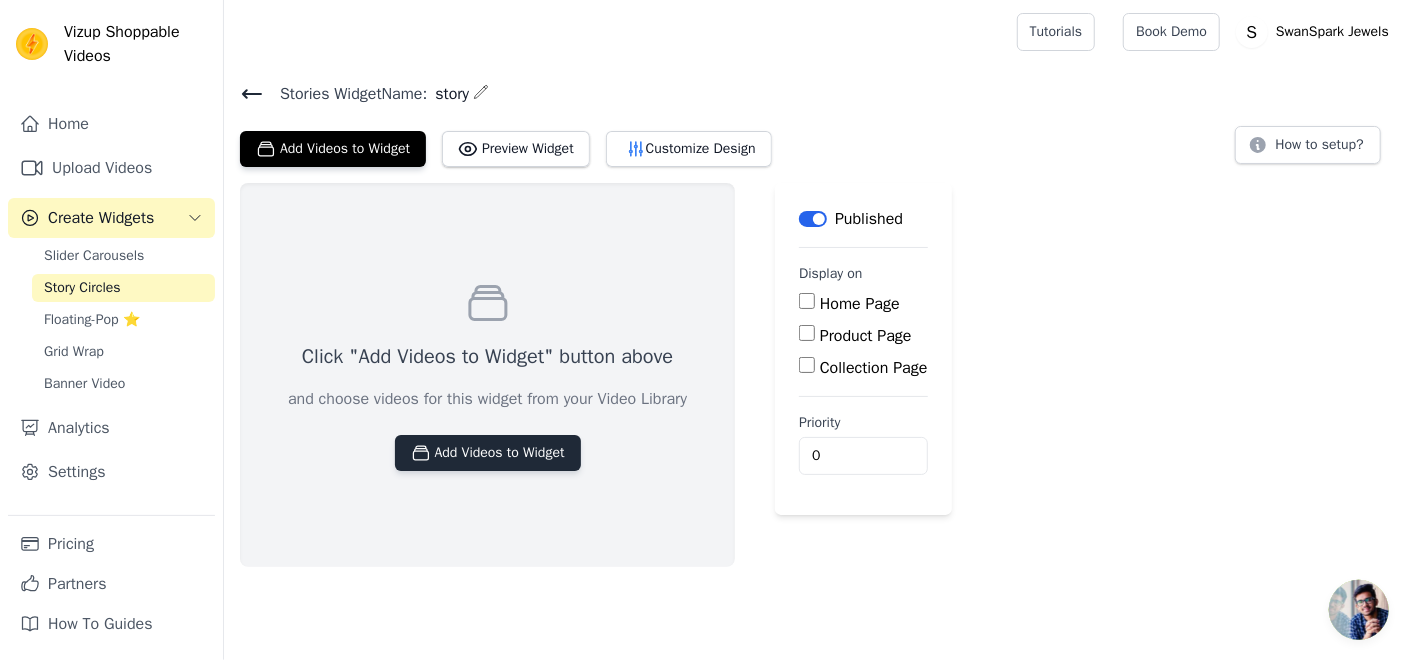 click on "Add Videos to Widget" at bounding box center [488, 453] 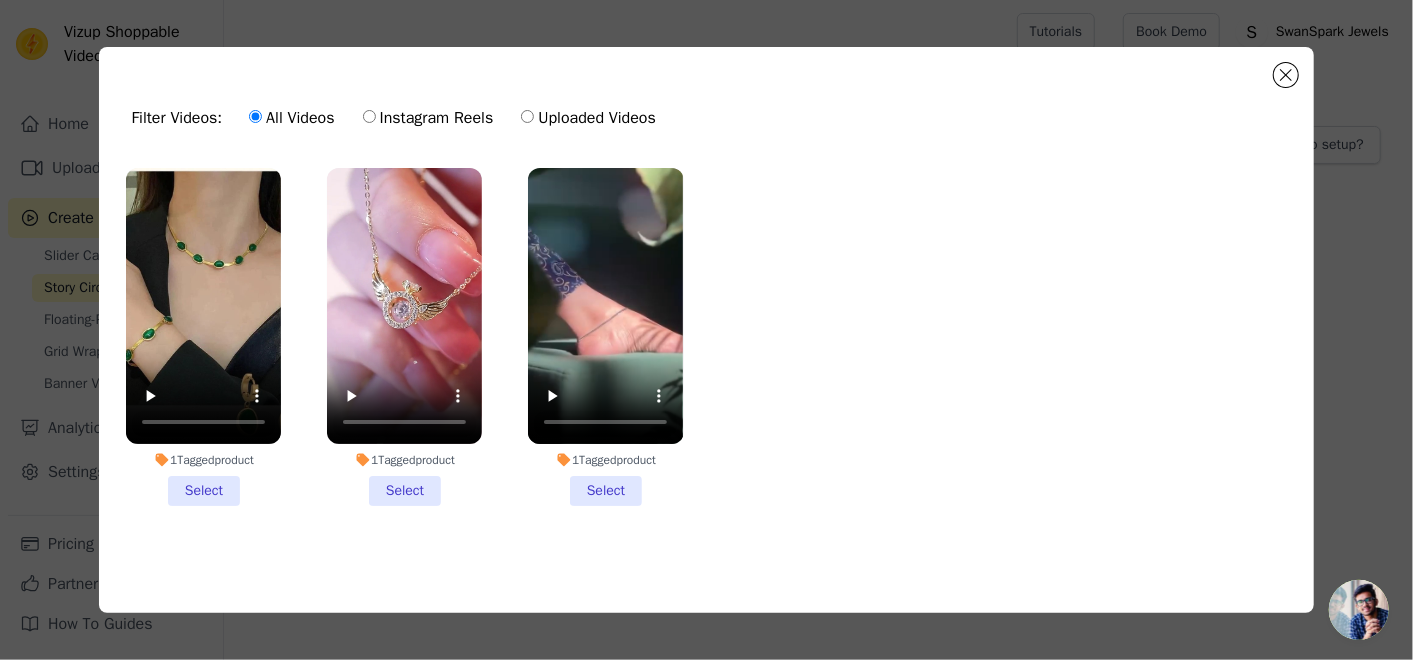 click on "1  Tagged  product     Select" at bounding box center (203, 337) 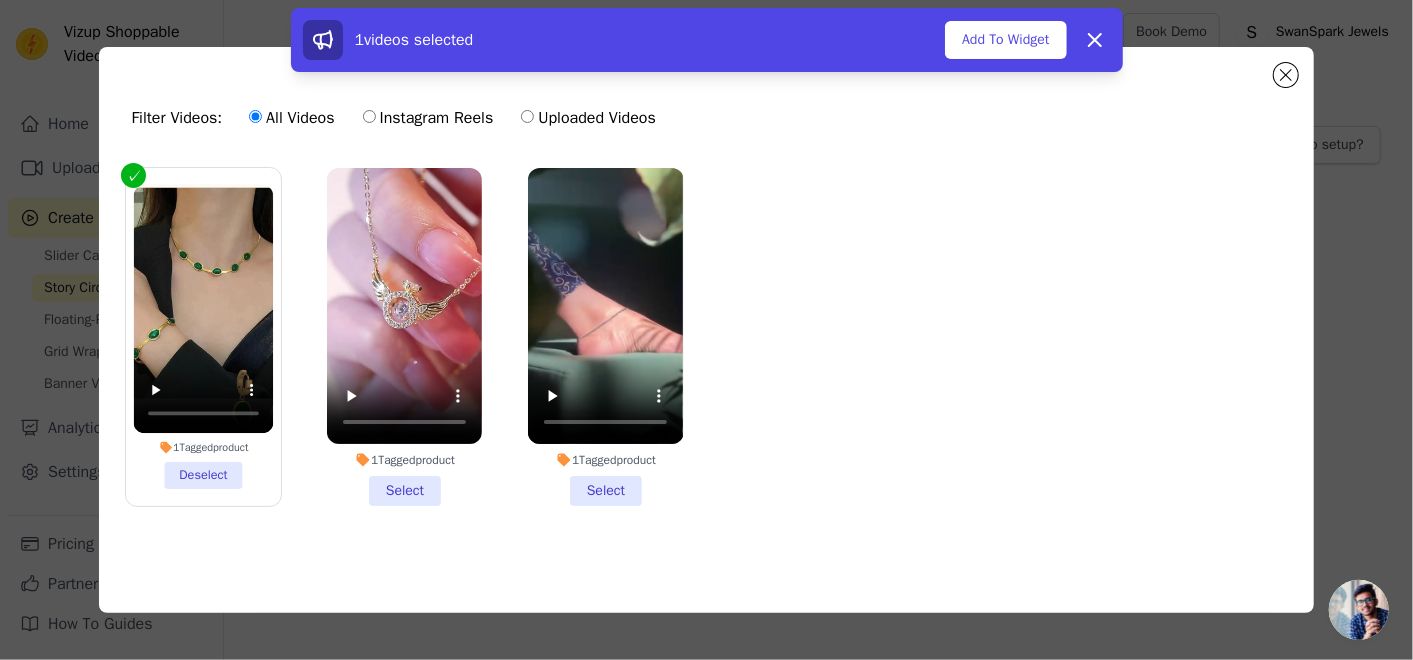 click on "1  Tagged  product     Select" at bounding box center [404, 337] 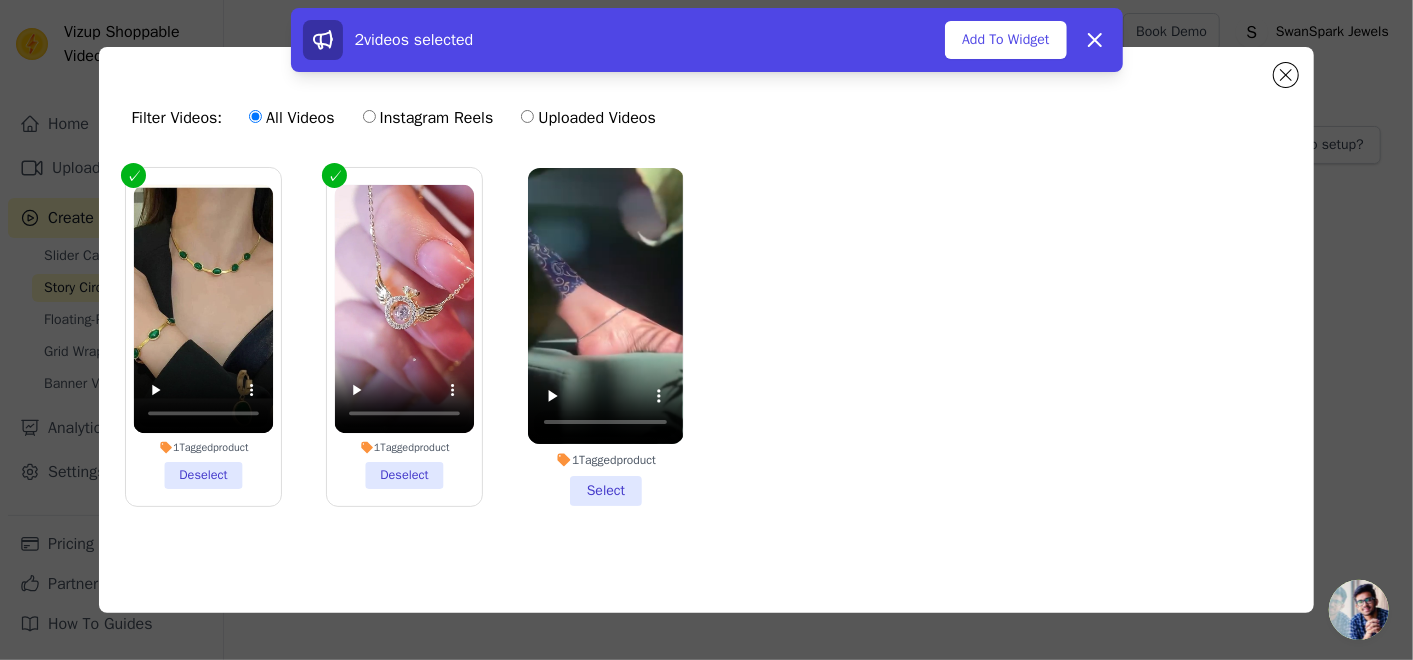 click on "1  Tagged  product     Select" at bounding box center [605, 337] 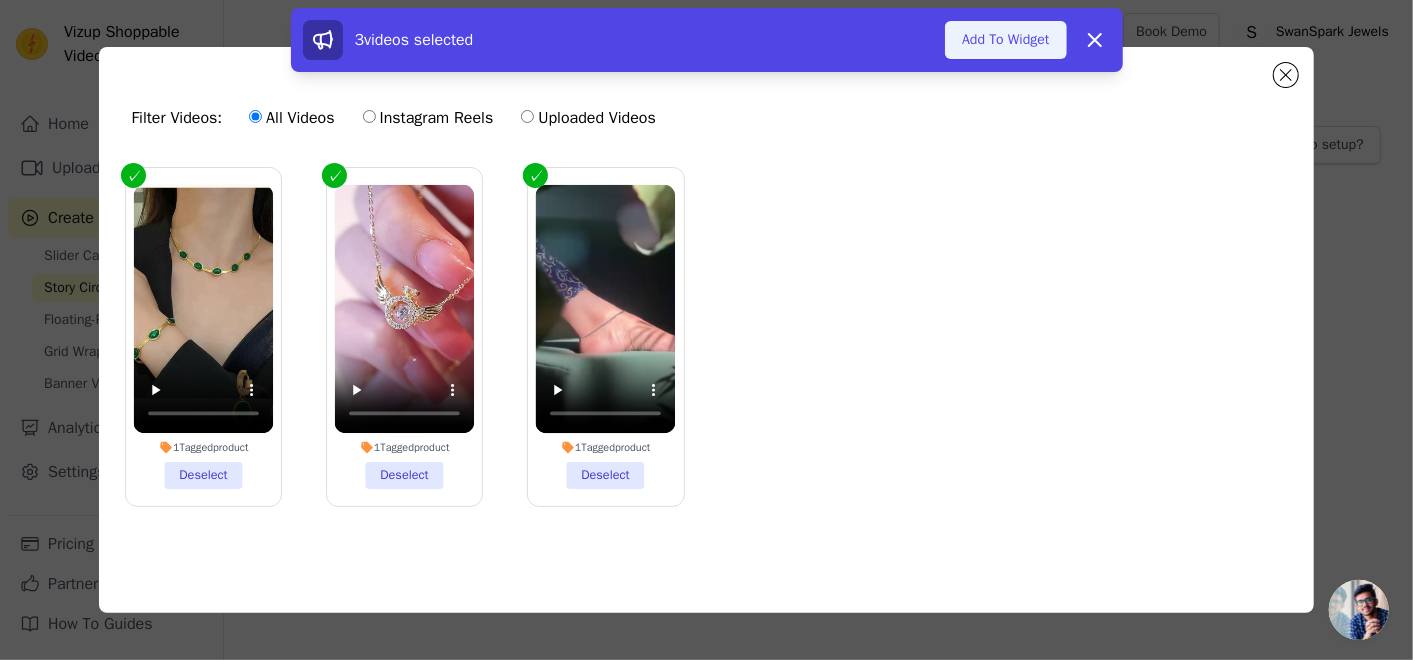 click on "Add To Widget" at bounding box center (1005, 40) 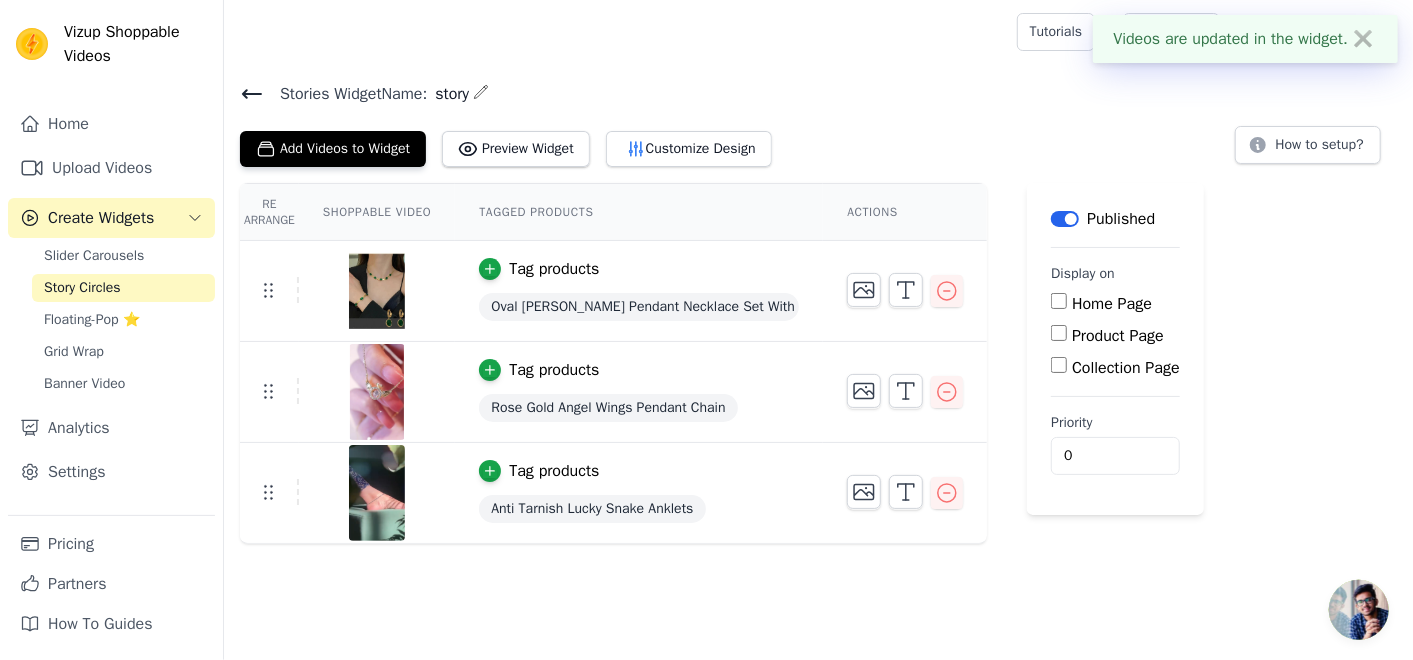 click on "Product Page" at bounding box center [1059, 333] 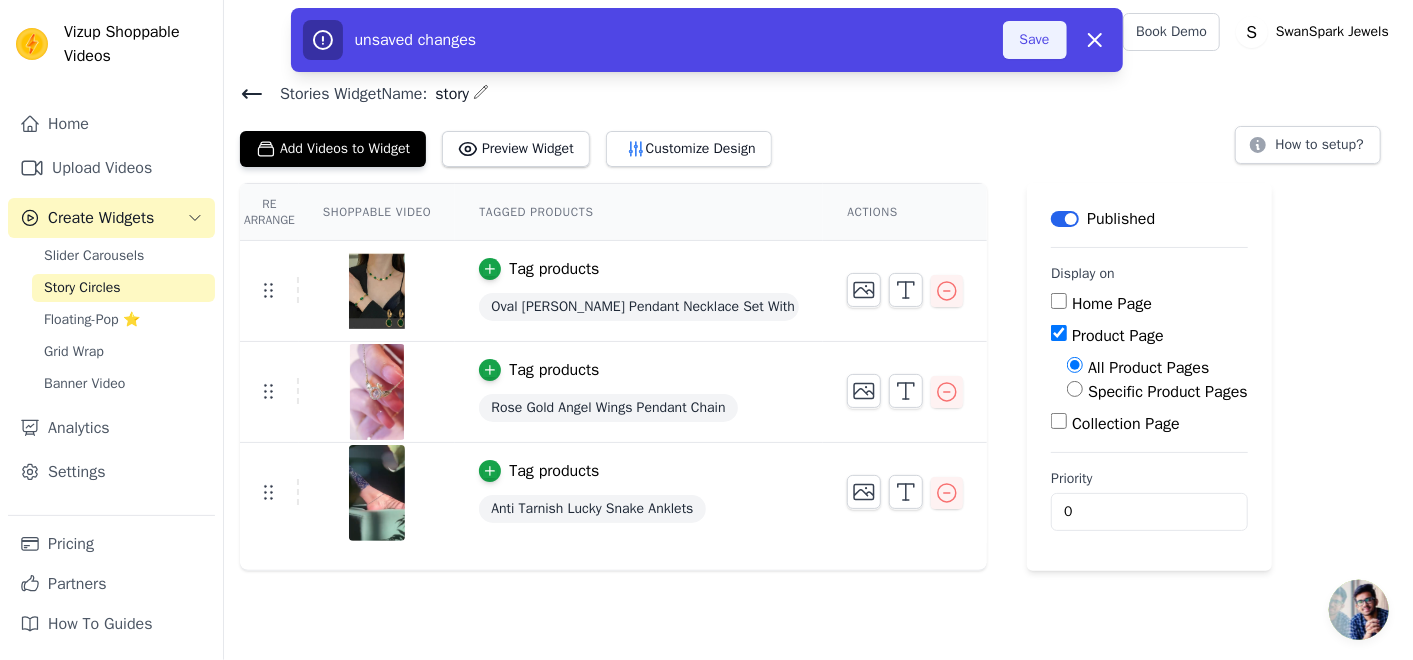 click on "Save" at bounding box center (1035, 40) 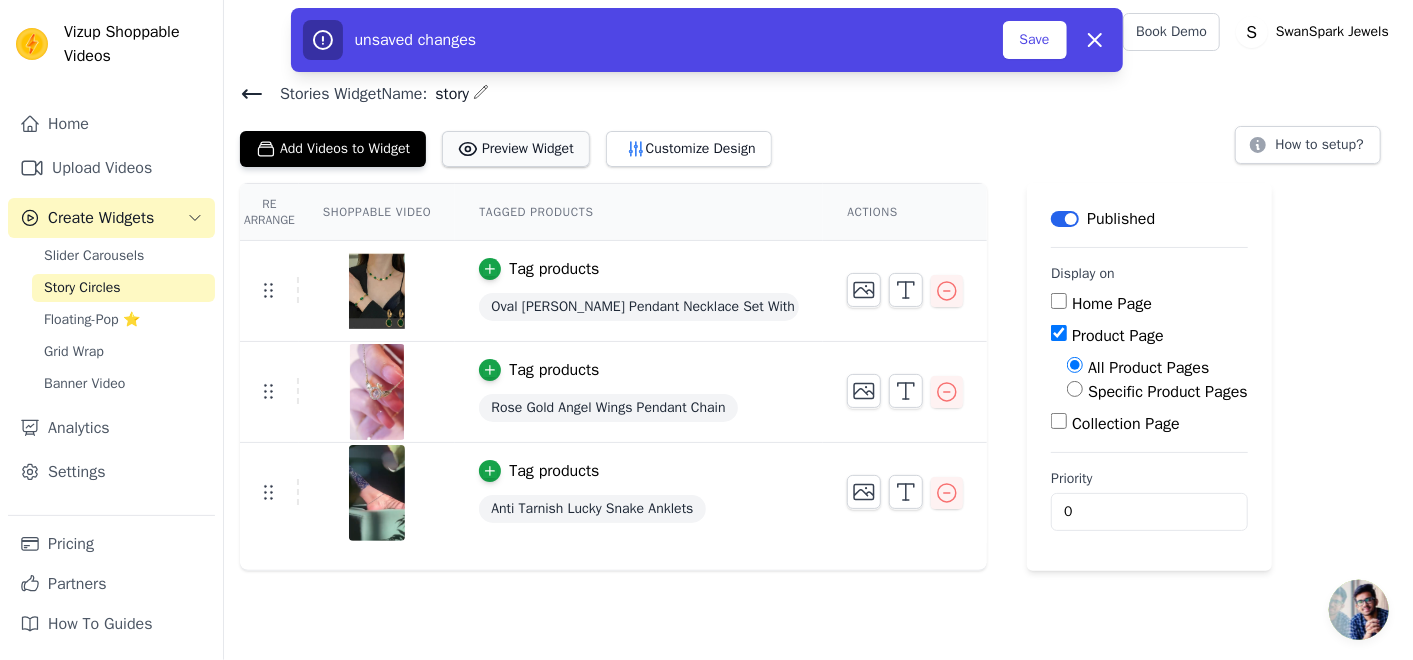 click on "Preview Widget" at bounding box center (516, 149) 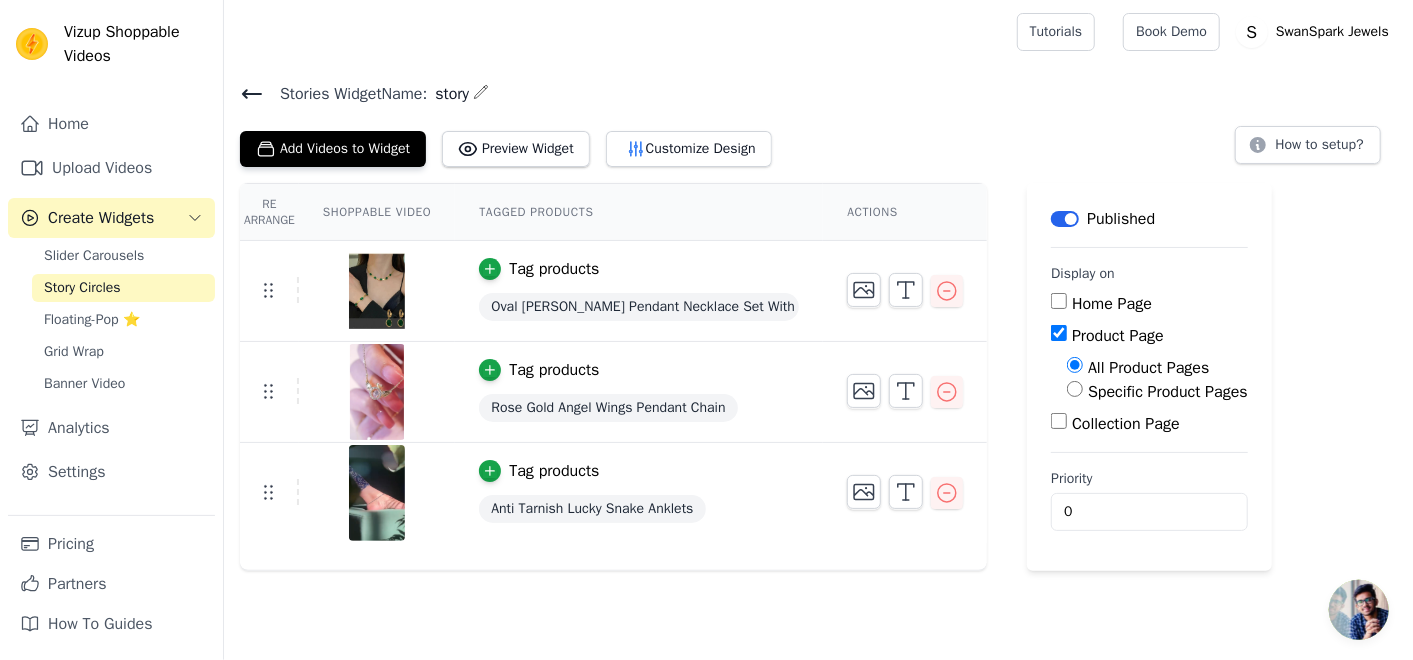 type 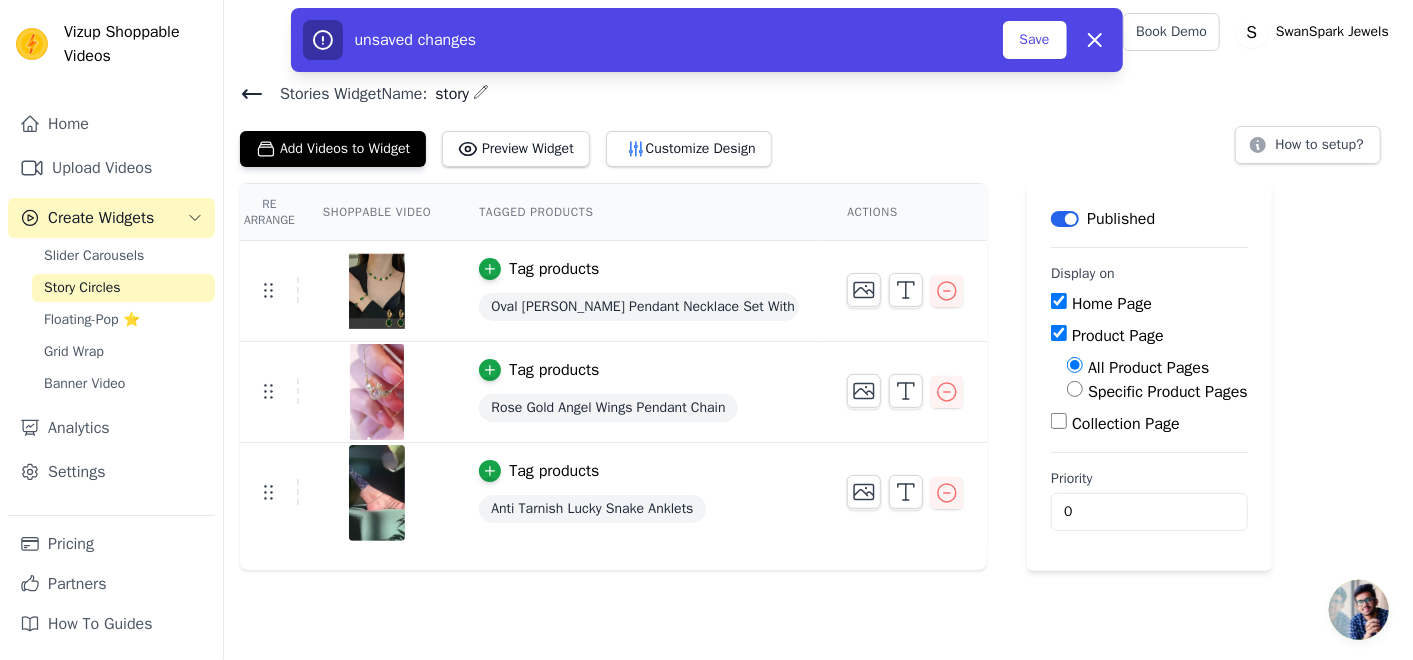 click on "Home Page" at bounding box center (1059, 301) 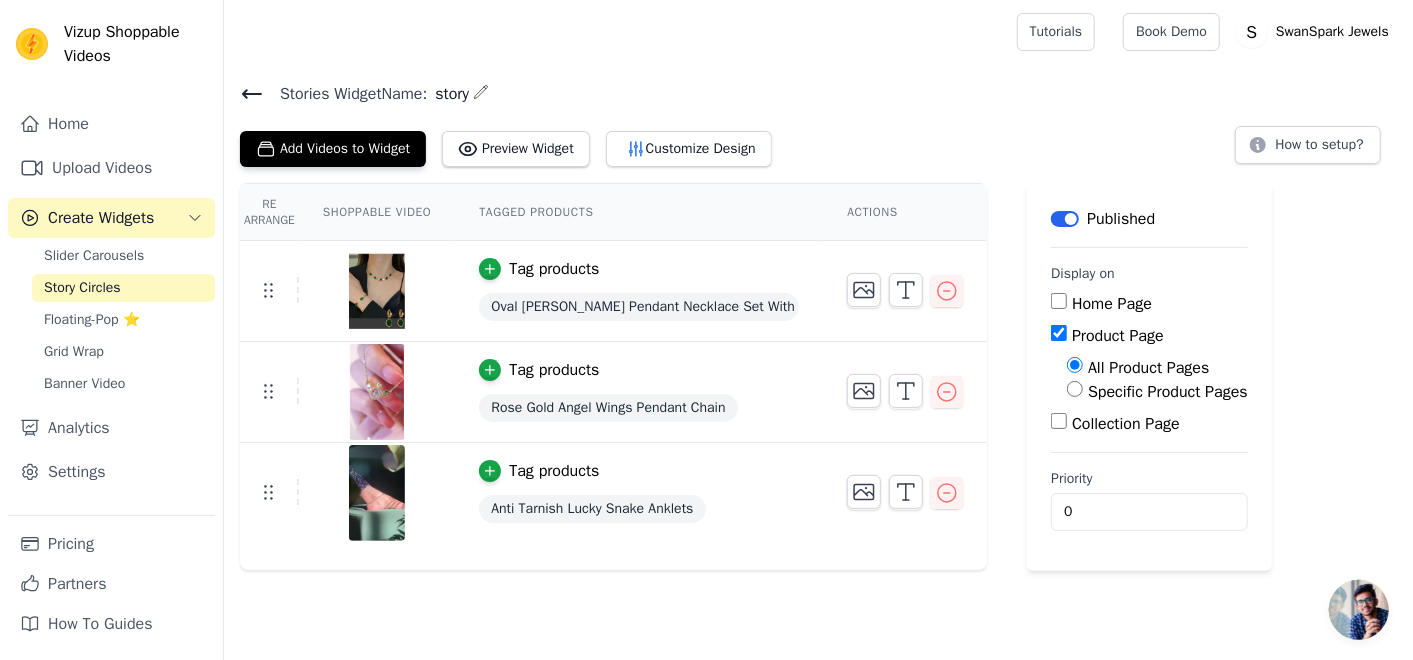click on "Home Page" at bounding box center [1059, 301] 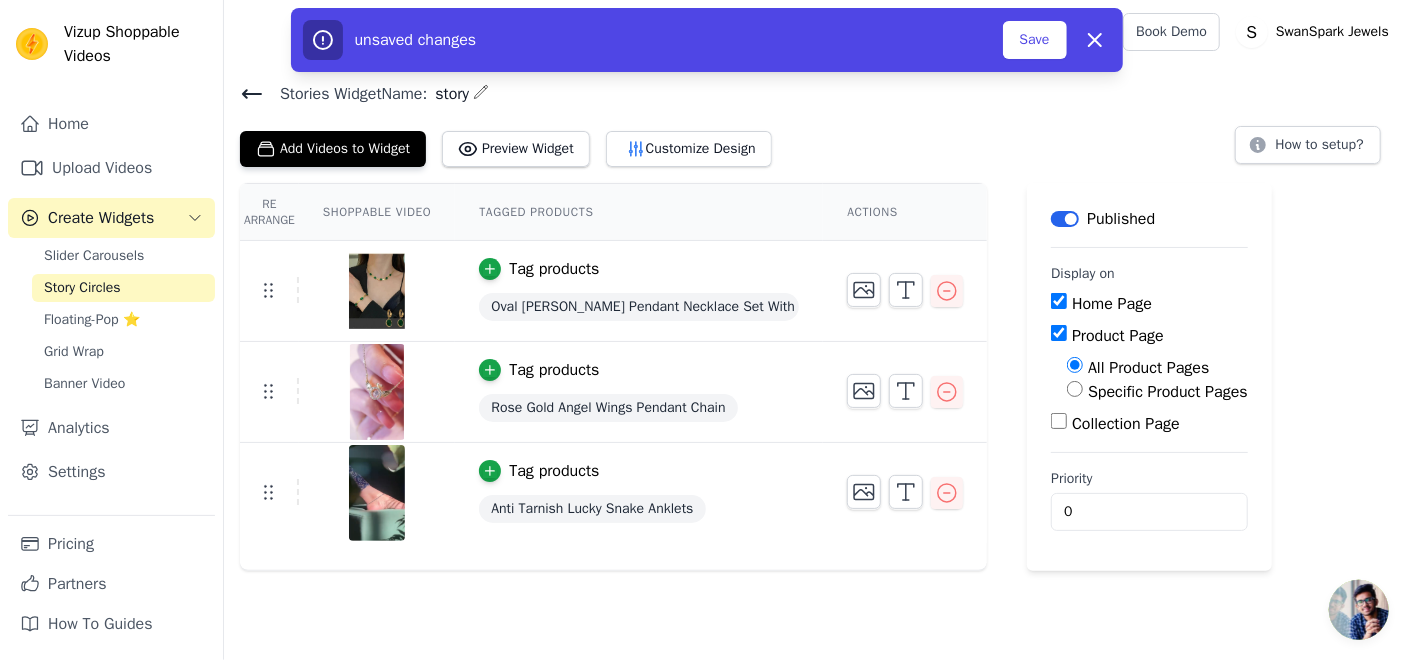click on "Collection Page" at bounding box center [1059, 421] 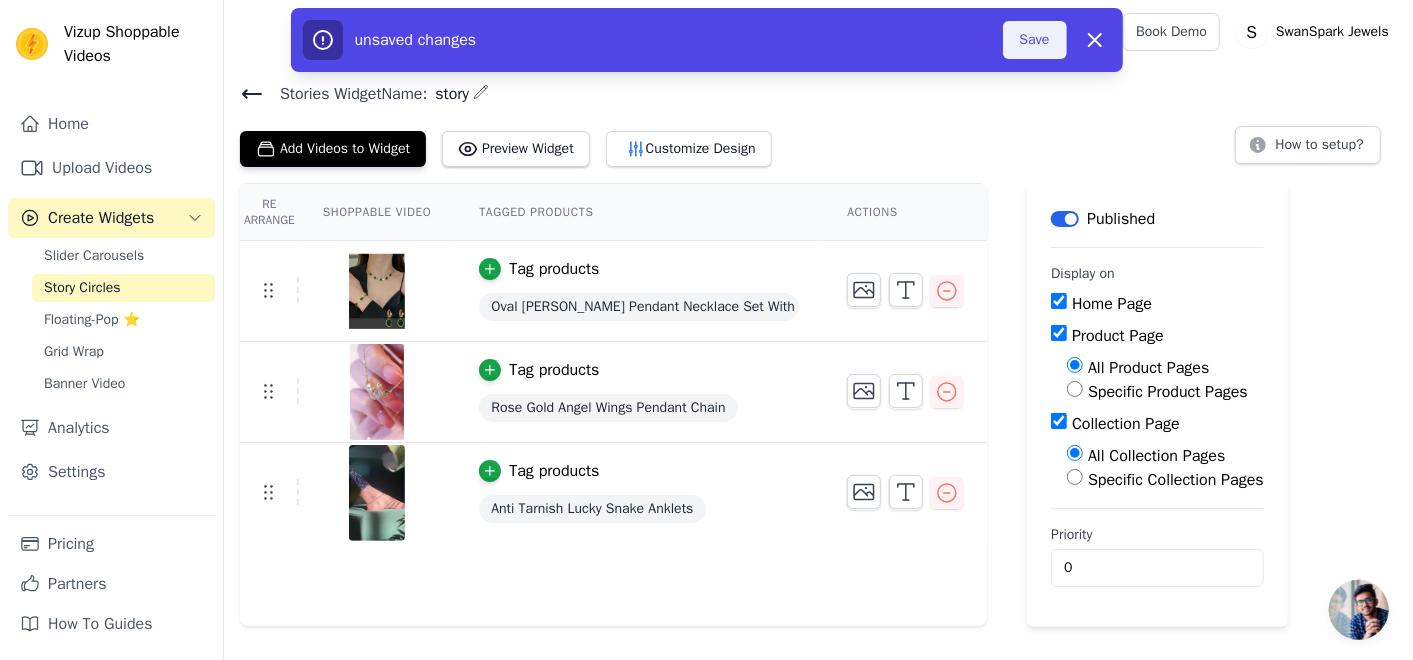 click on "Save" at bounding box center (1035, 40) 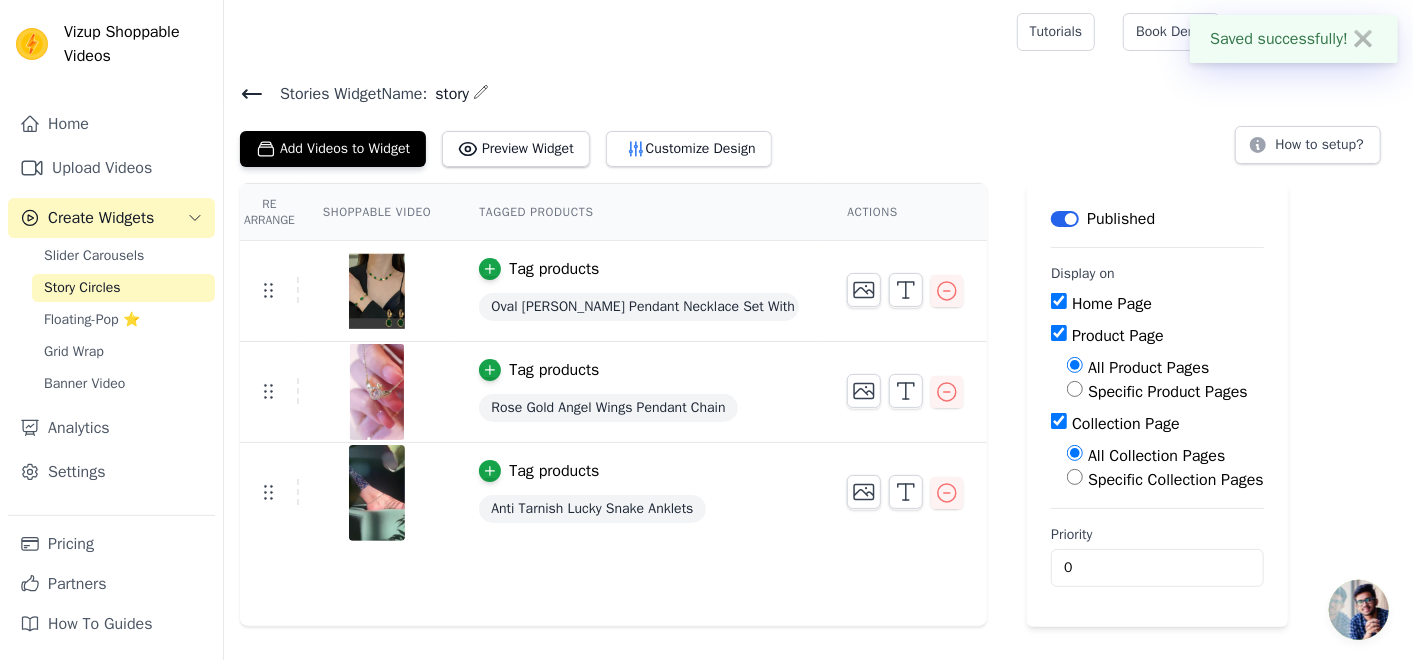 click on "Tutorials     Book Demo   Open user menu   S   SwanSpark Jewels   Settings   Documentation   Sign out" at bounding box center [818, 32] 